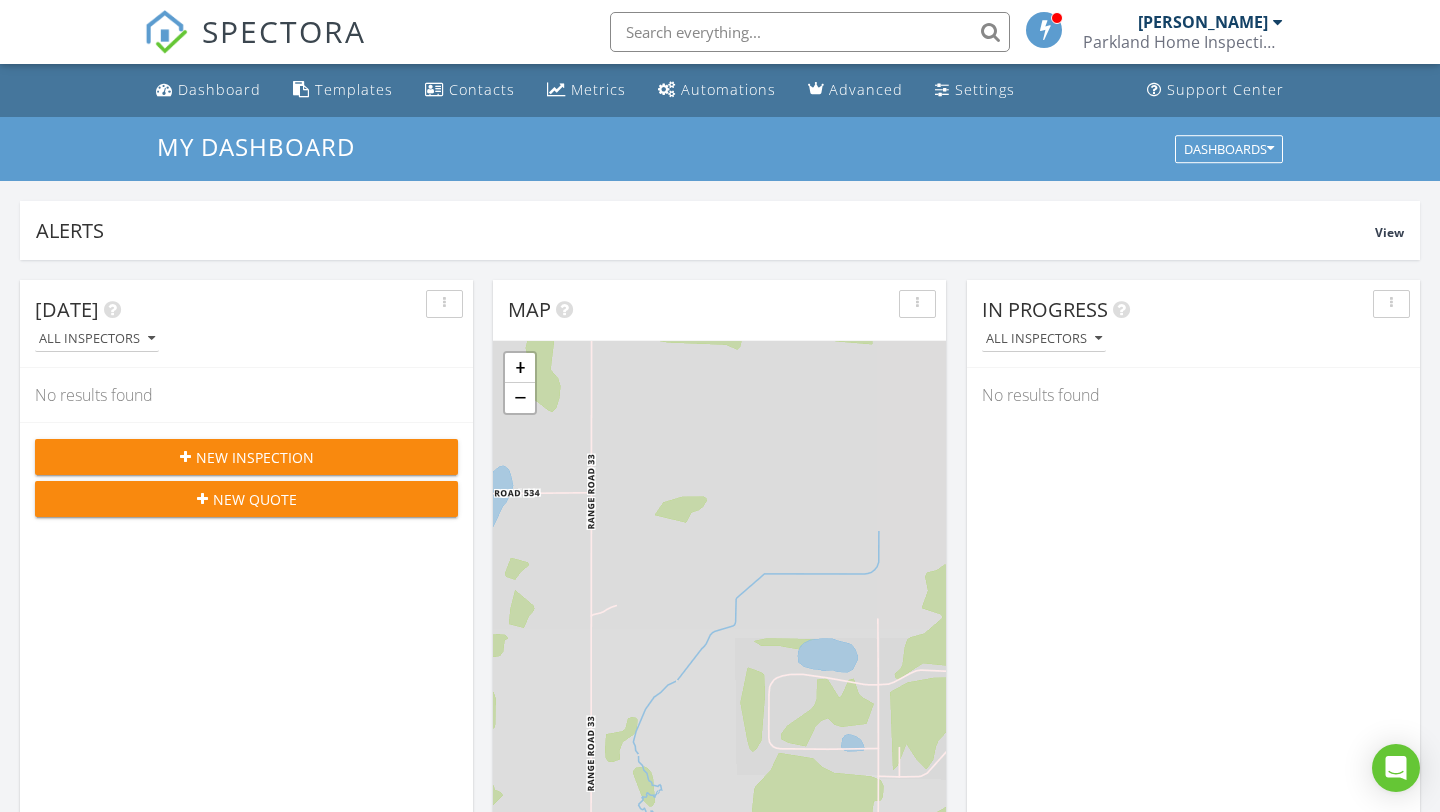 scroll, scrollTop: 321, scrollLeft: 0, axis: vertical 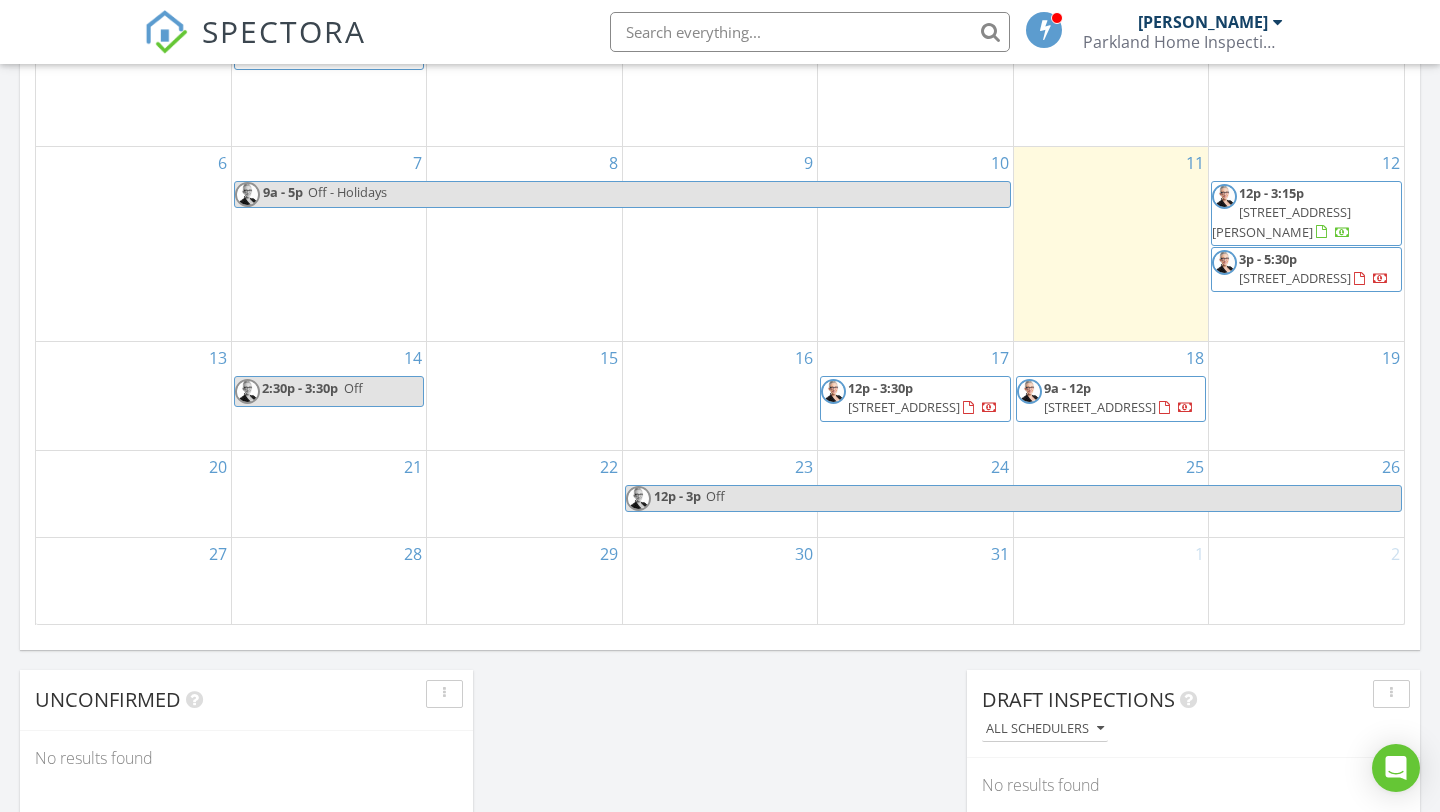 click on "405 Pioneer Rd, Spruce Grove T7X 3M7" at bounding box center (1100, 407) 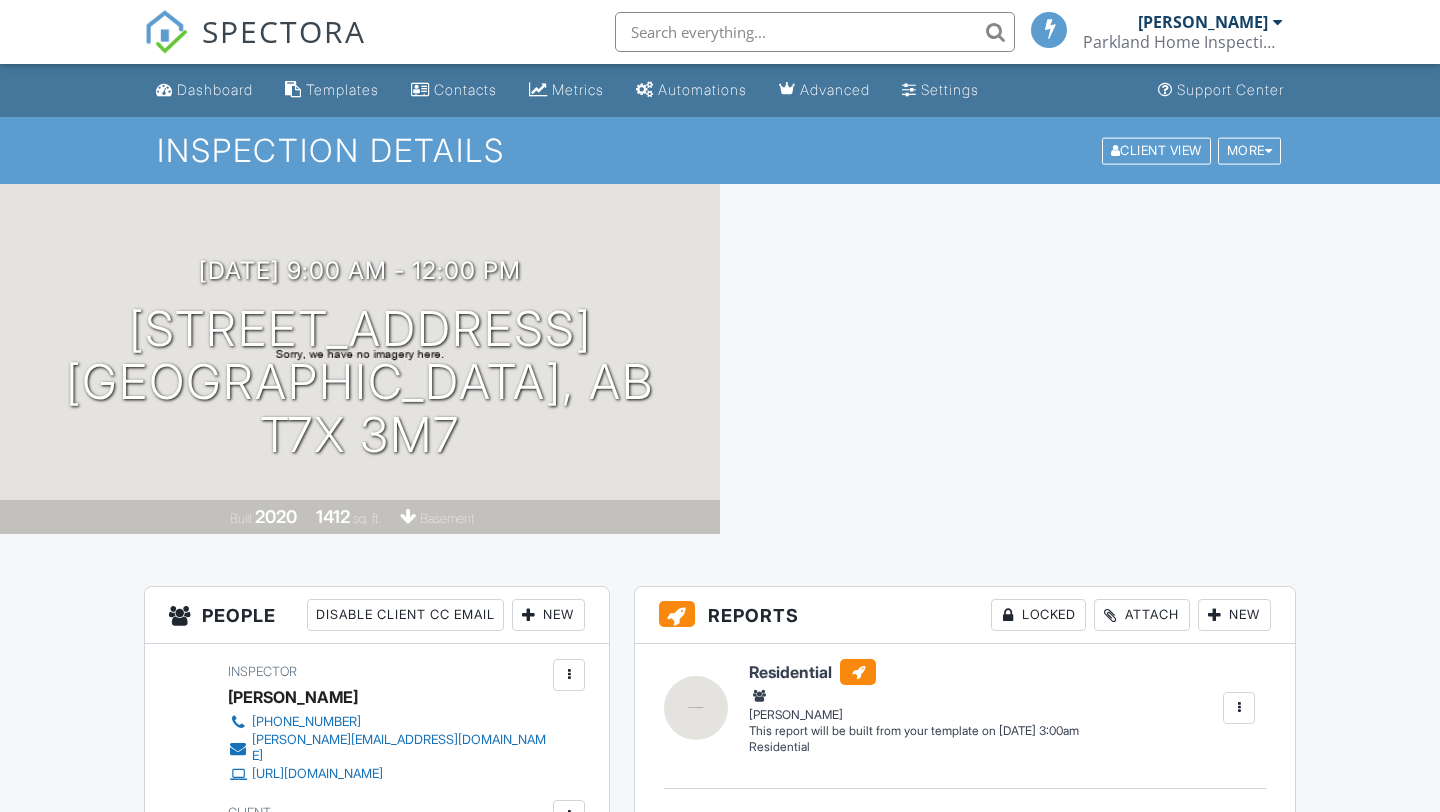 scroll, scrollTop: 0, scrollLeft: 0, axis: both 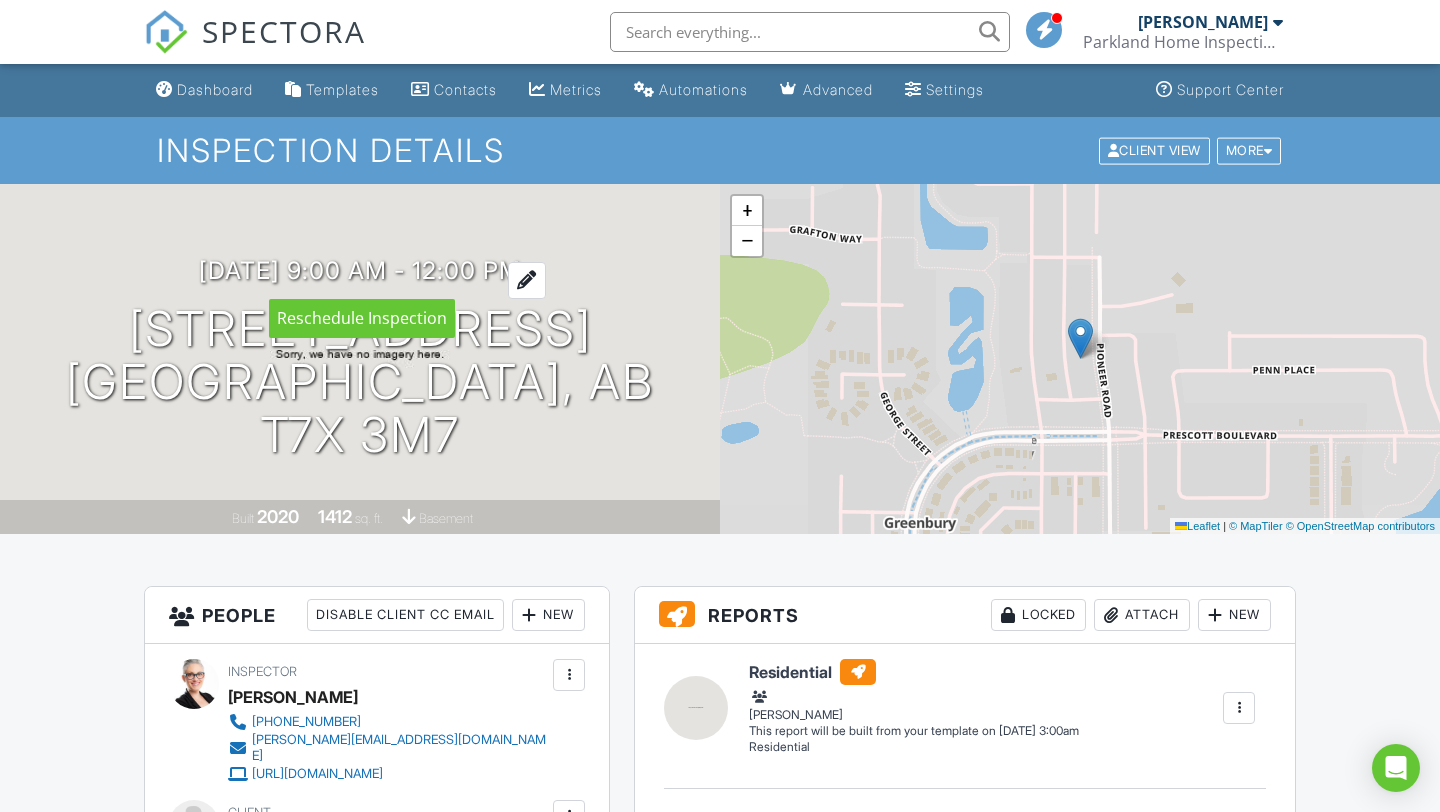 click at bounding box center [527, 280] 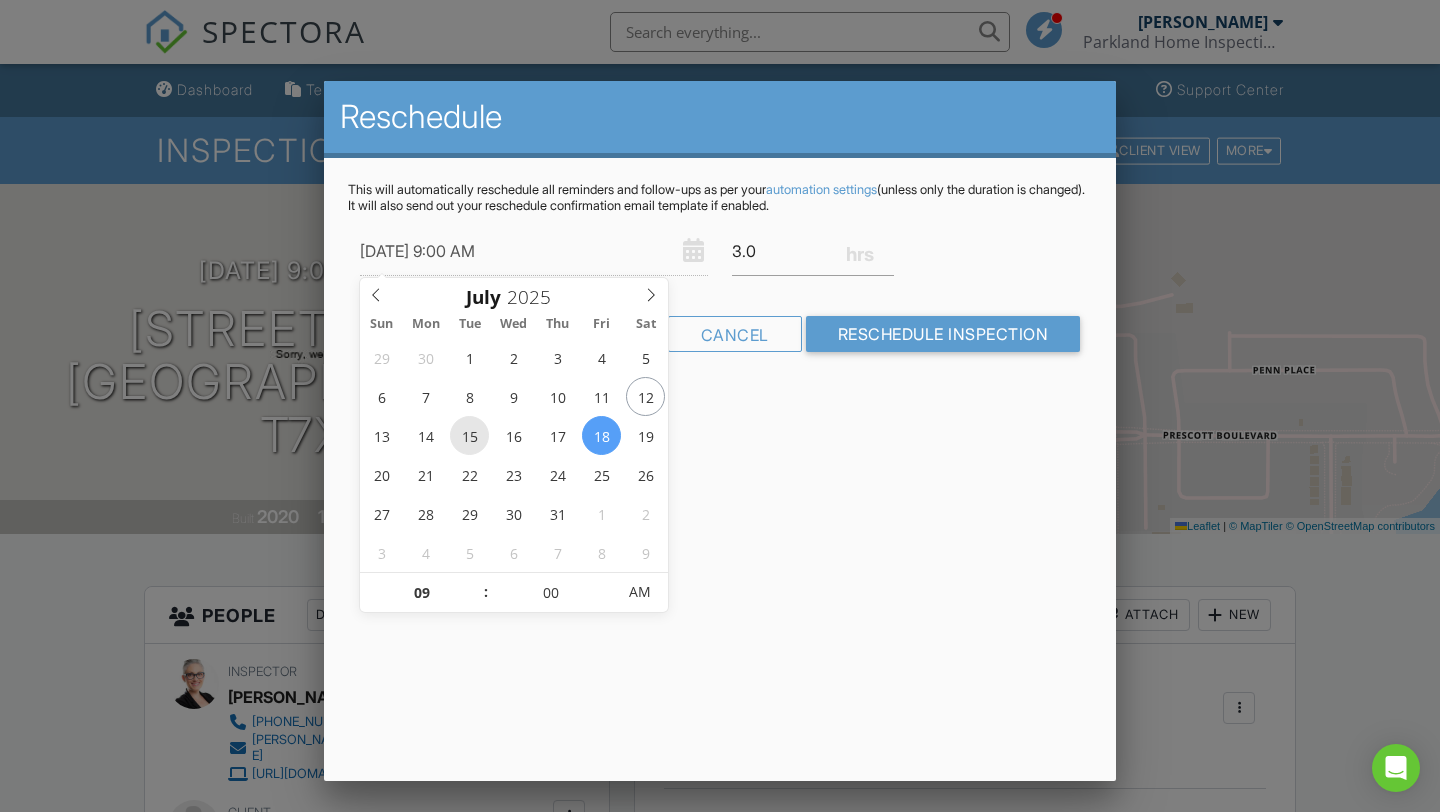 type on "[DATE] 9:00 AM" 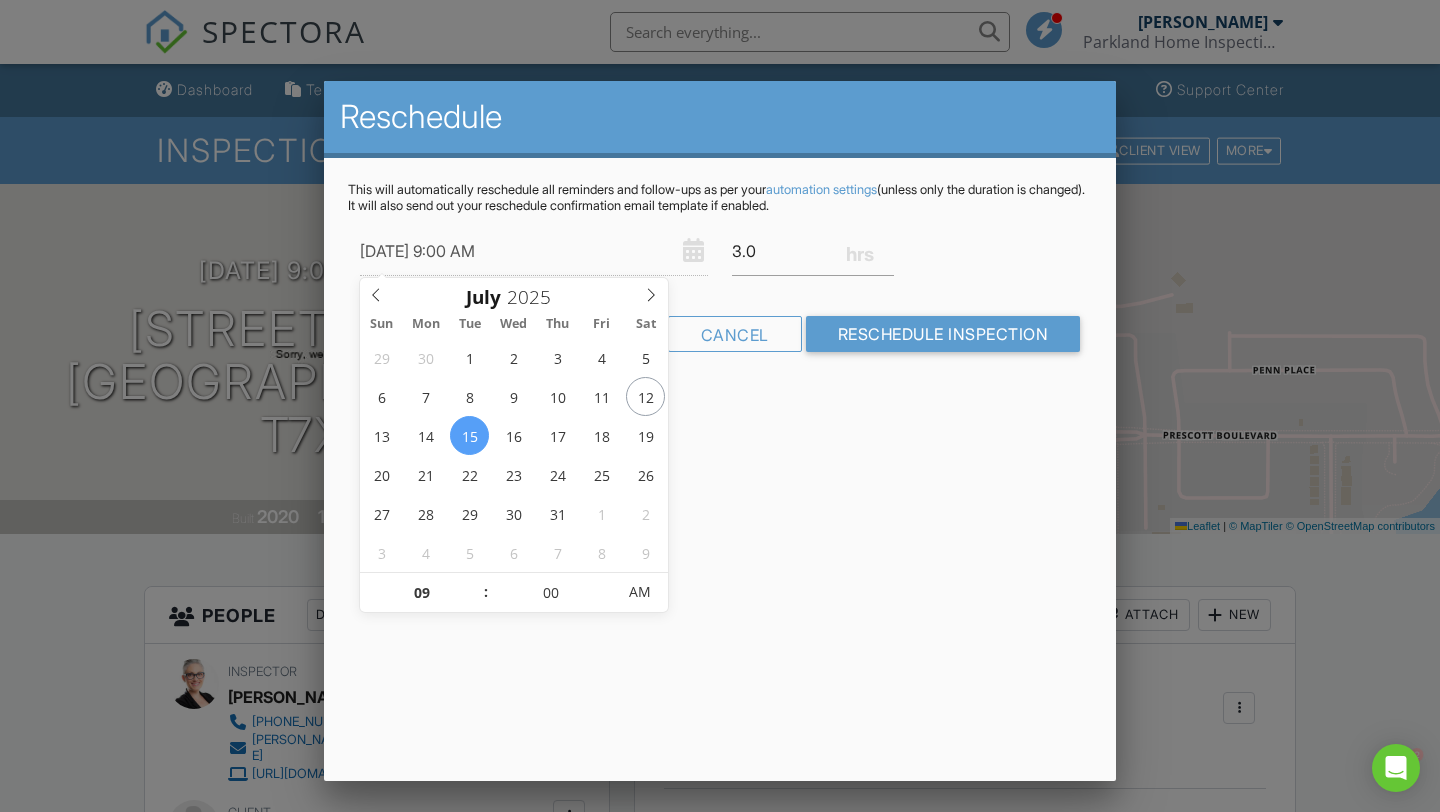 scroll, scrollTop: 0, scrollLeft: 0, axis: both 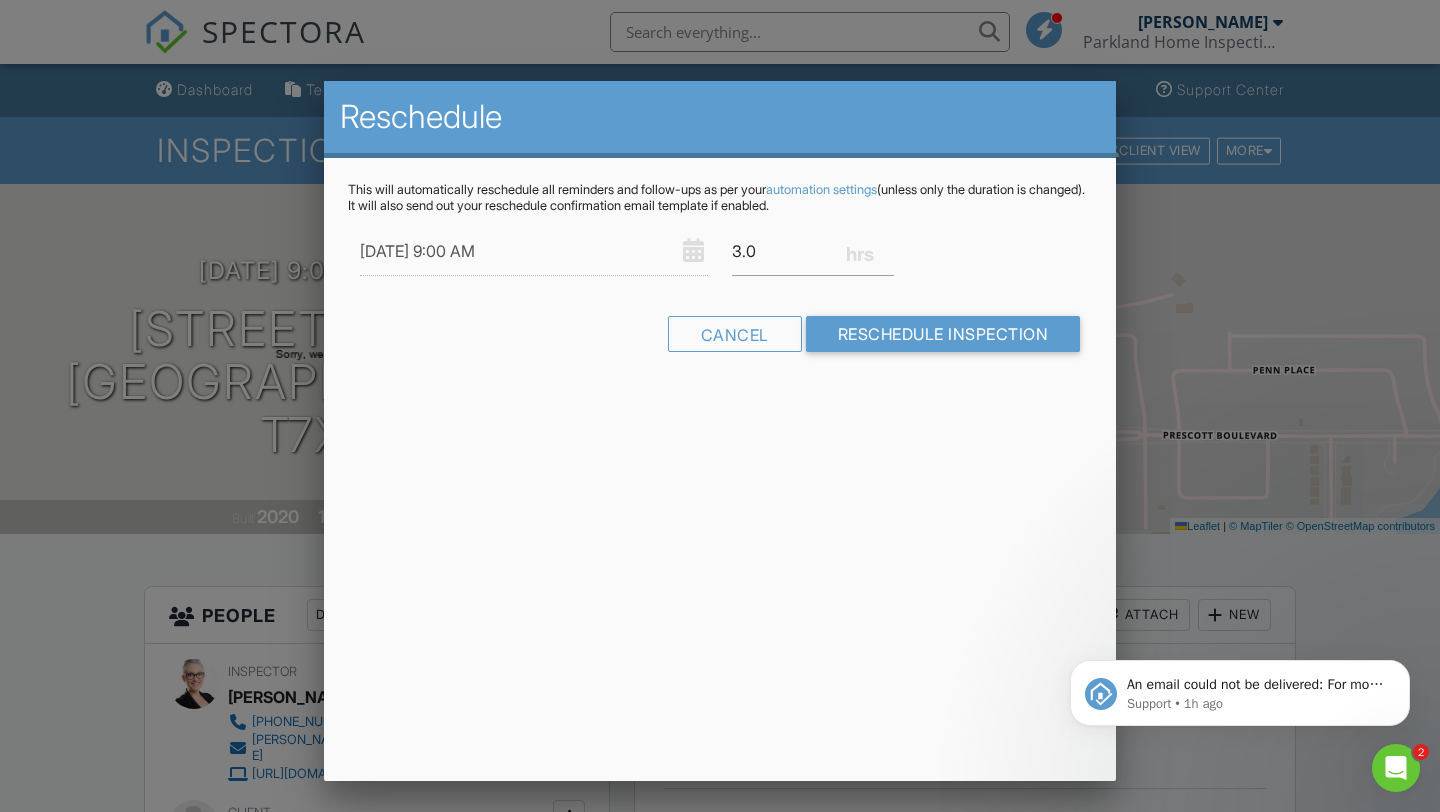 click on "Reschedule
This will automatically reschedule all reminders and follow-ups as per your  automation settings  (unless only the duration is changed). It will also send out your reschedule confirmation email template if enabled.
07/15/2025 9:00 AM
3.0
Warning: this date/time is in the past.
Cancel
Reschedule Inspection" at bounding box center [720, 431] 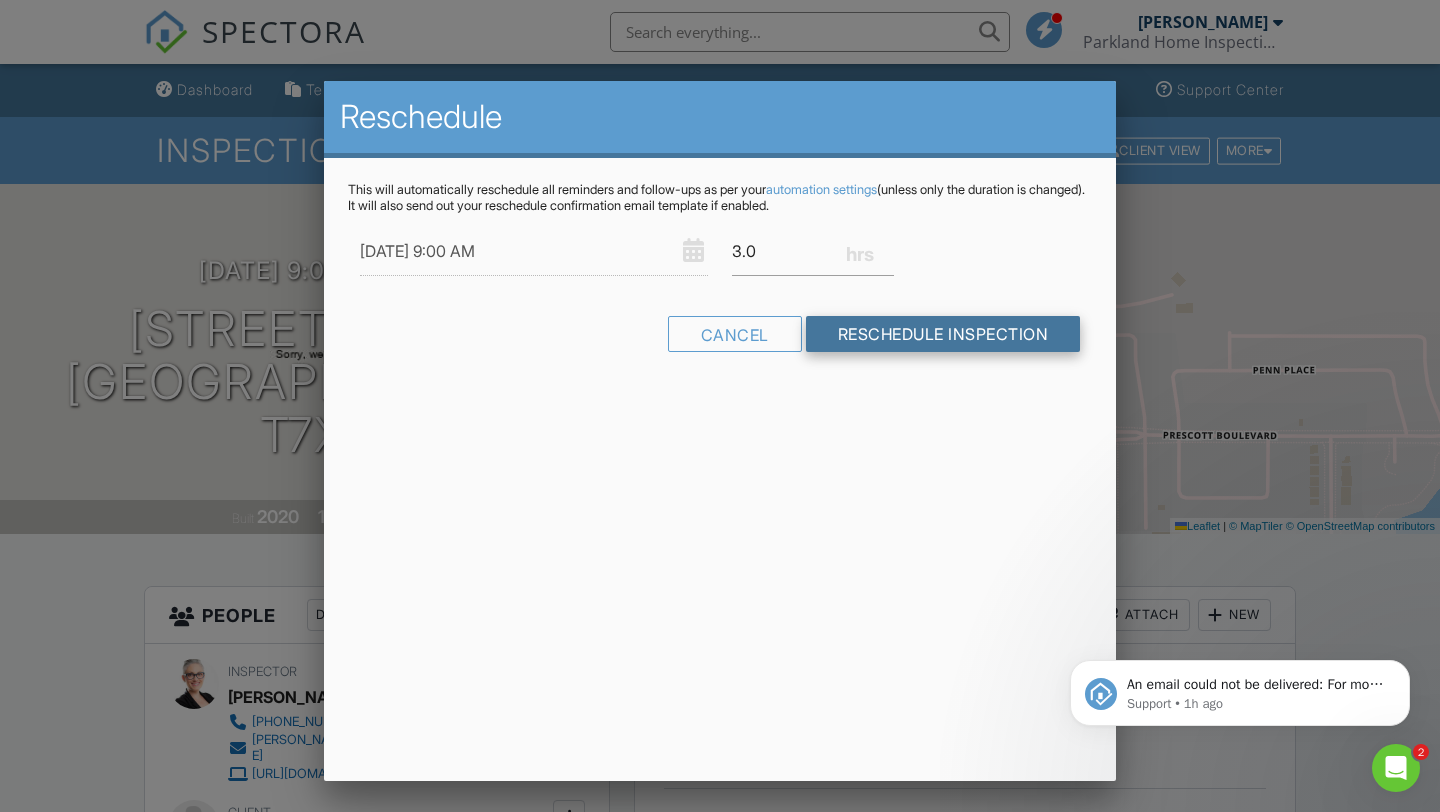 click on "Reschedule Inspection" at bounding box center [943, 334] 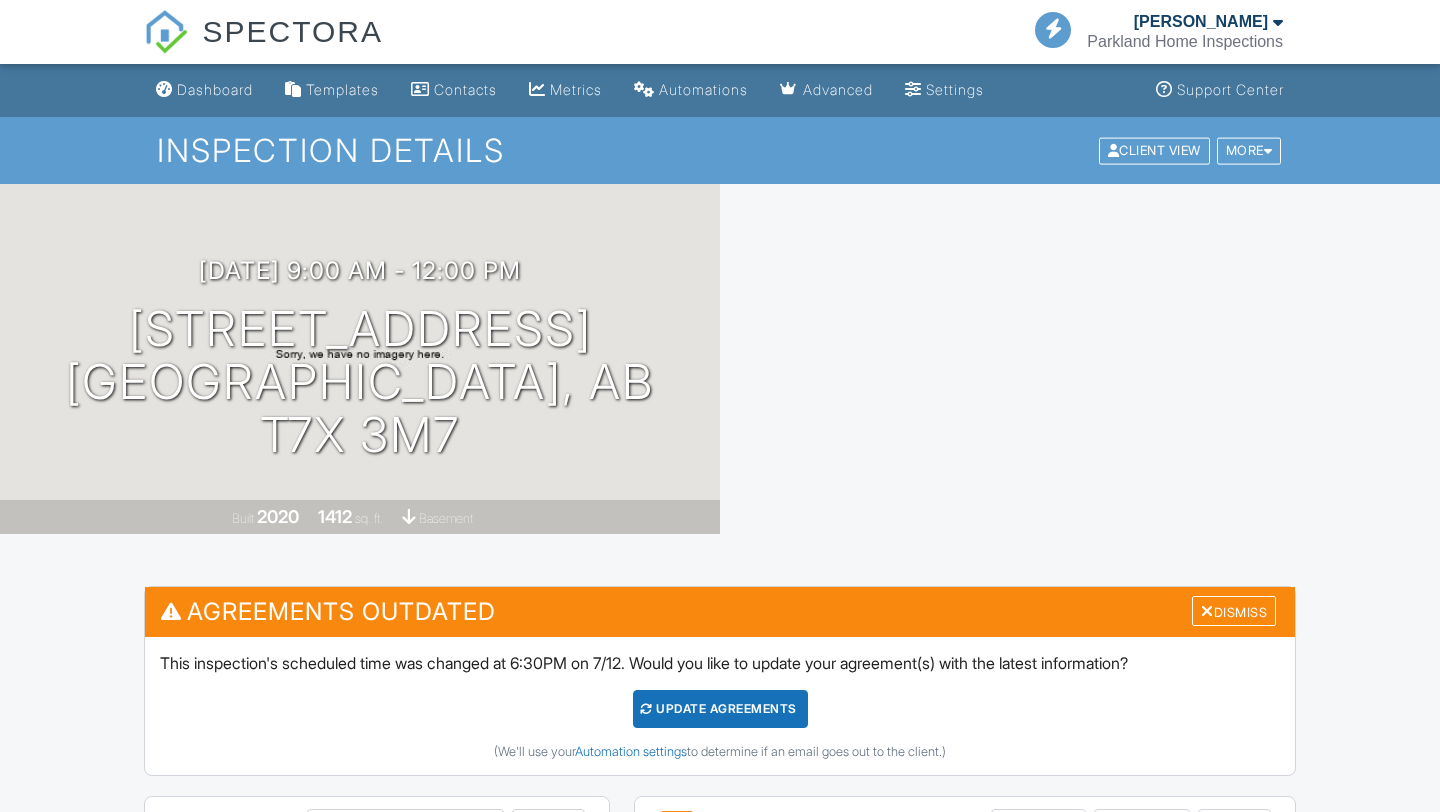 scroll, scrollTop: 0, scrollLeft: 0, axis: both 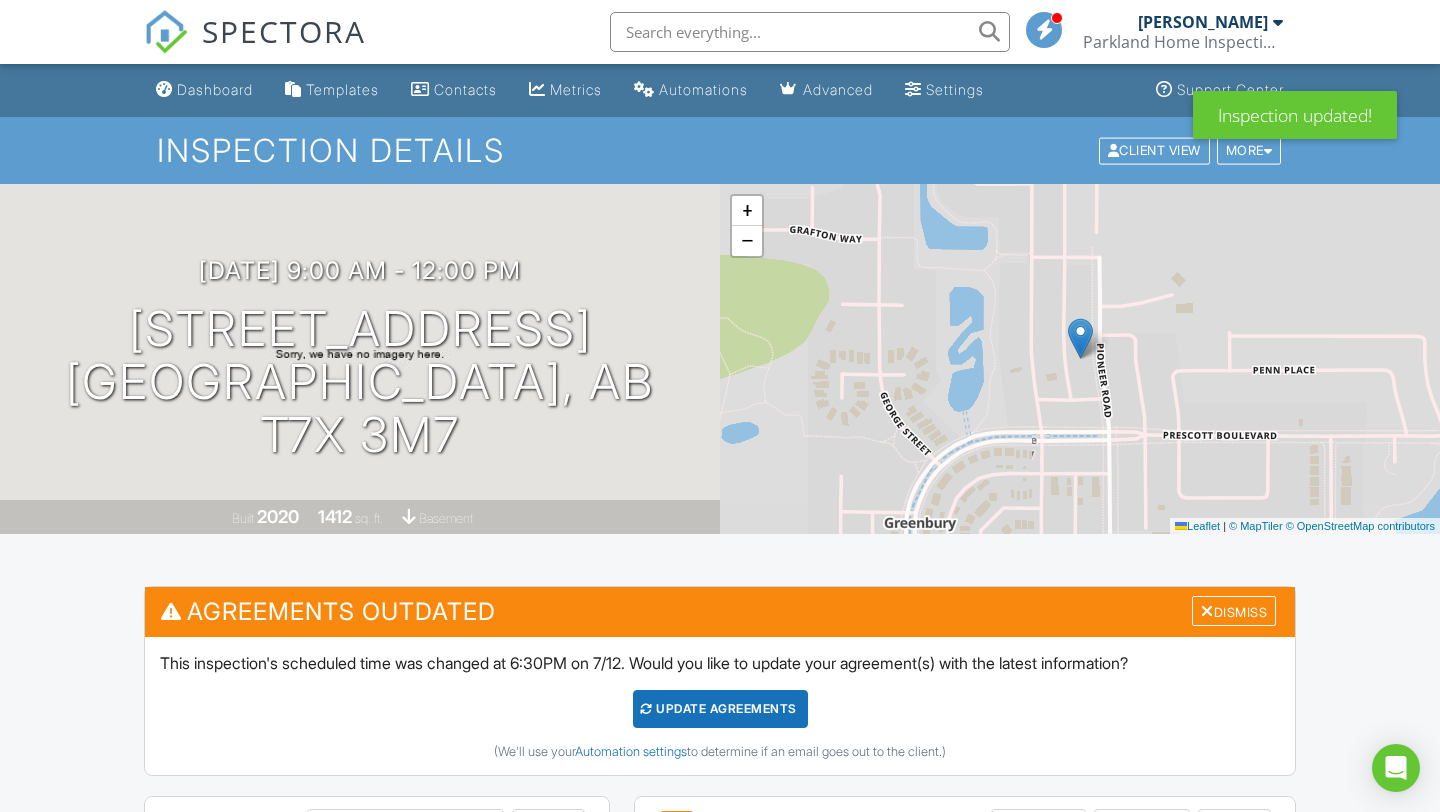 click on "Update Agreements" at bounding box center (720, 709) 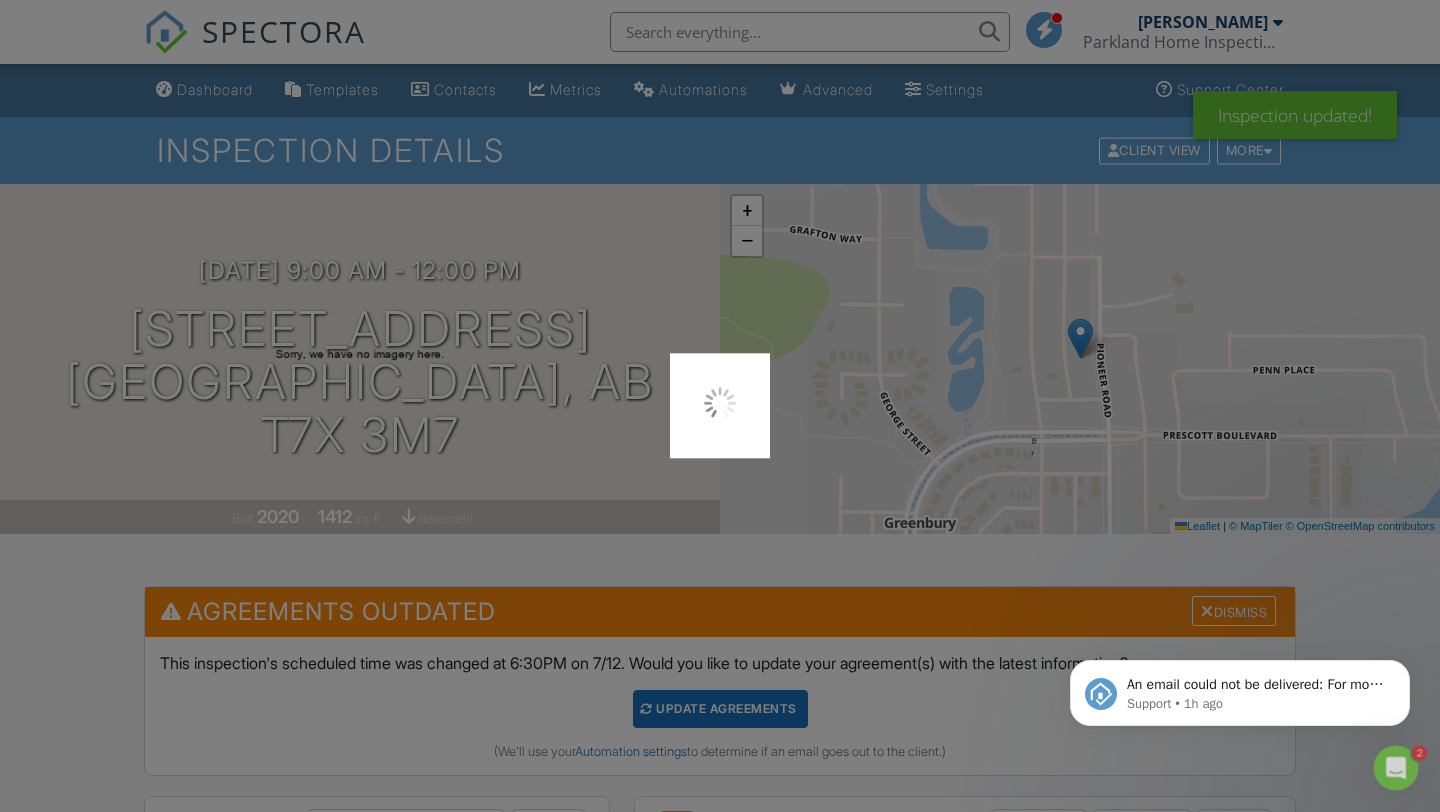 scroll, scrollTop: 0, scrollLeft: 0, axis: both 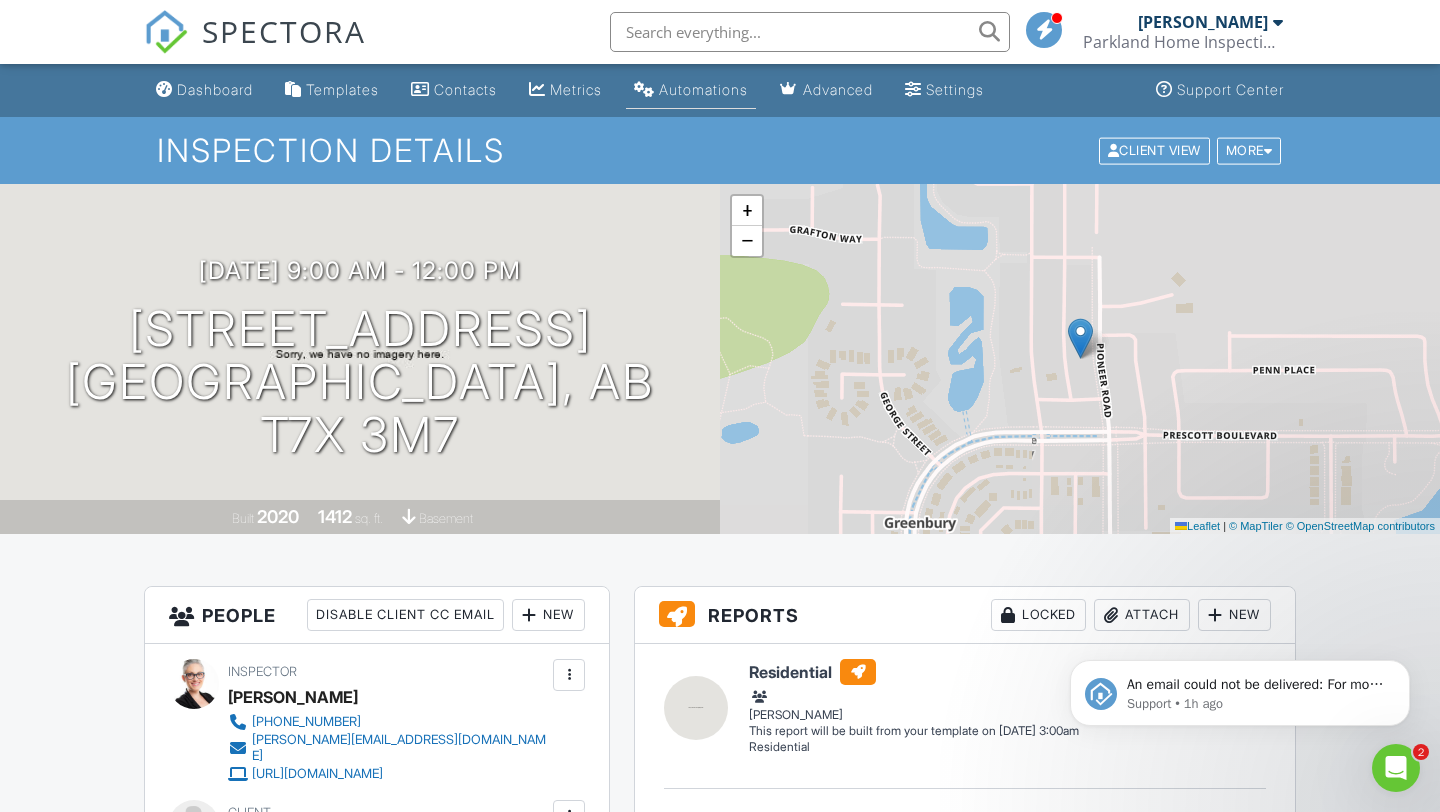 click on "Automations" at bounding box center [691, 90] 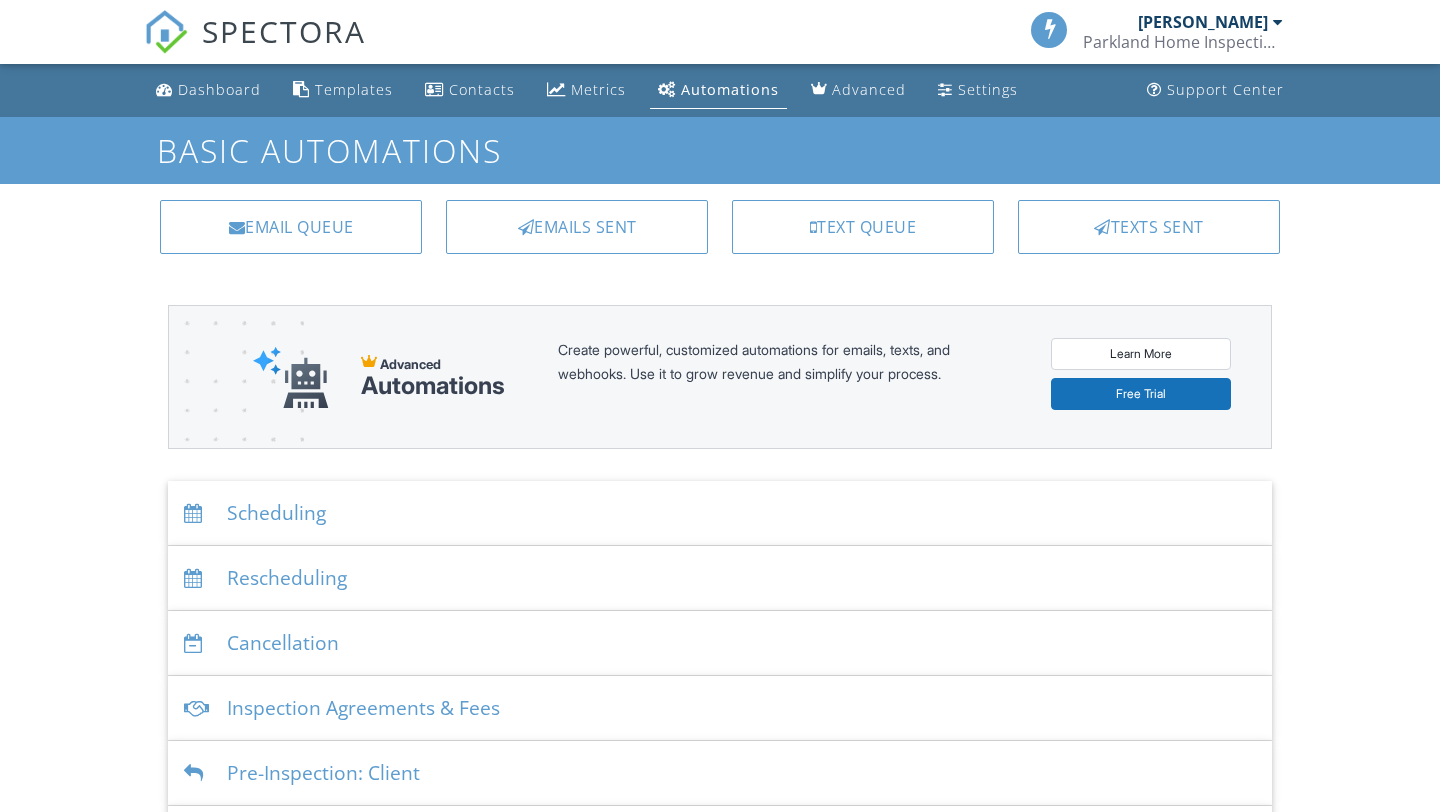 scroll, scrollTop: 0, scrollLeft: 0, axis: both 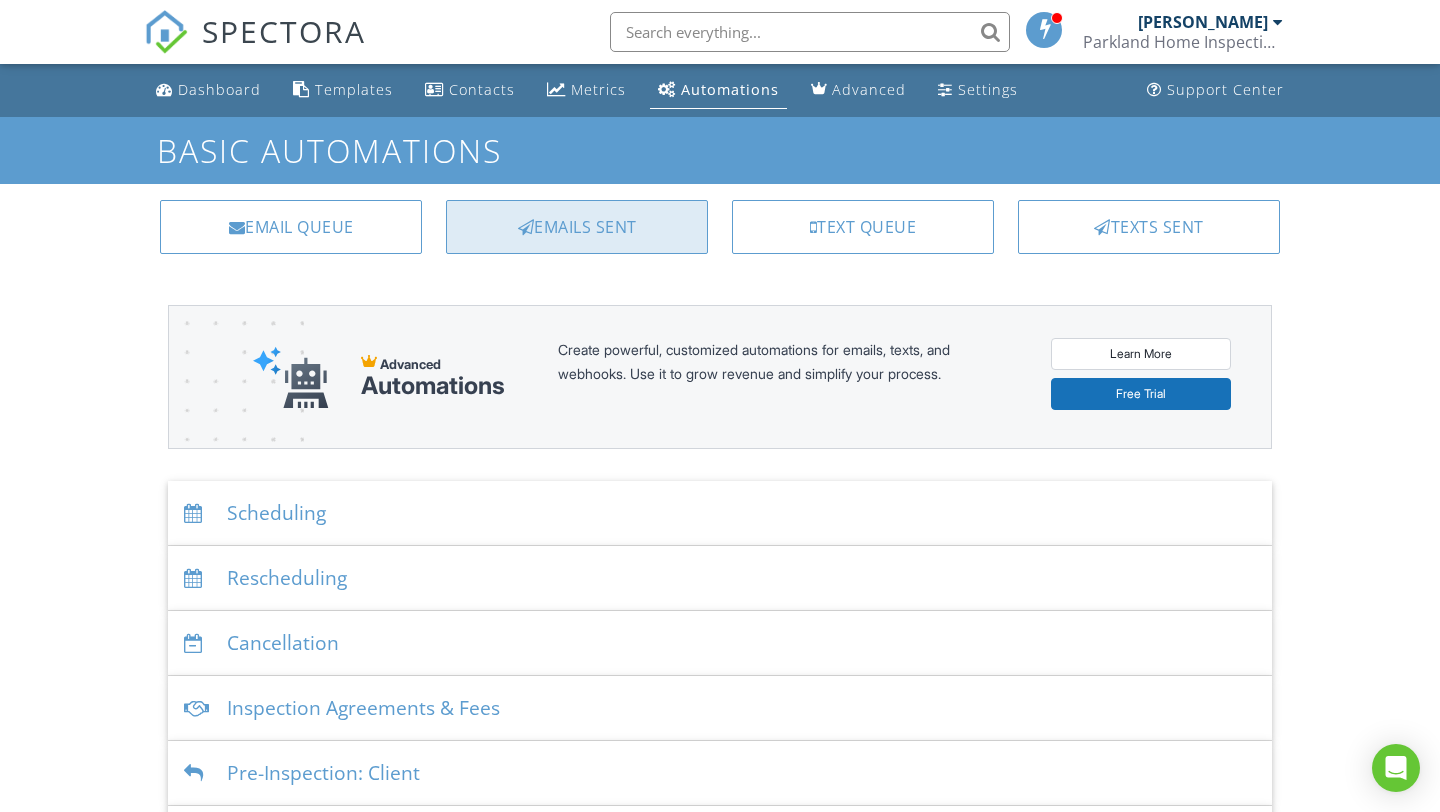 click on "Emails Sent" at bounding box center [577, 227] 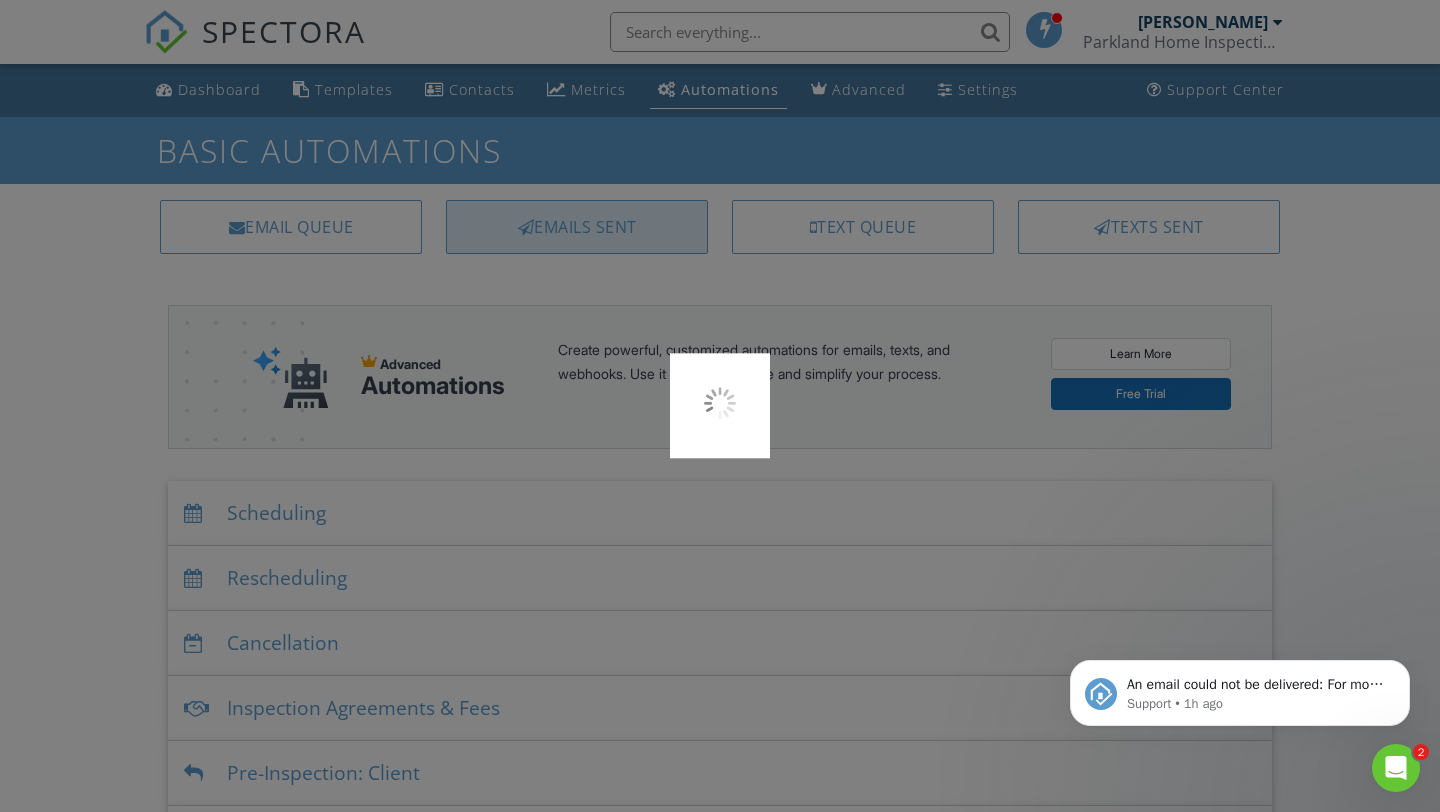 scroll, scrollTop: 0, scrollLeft: 0, axis: both 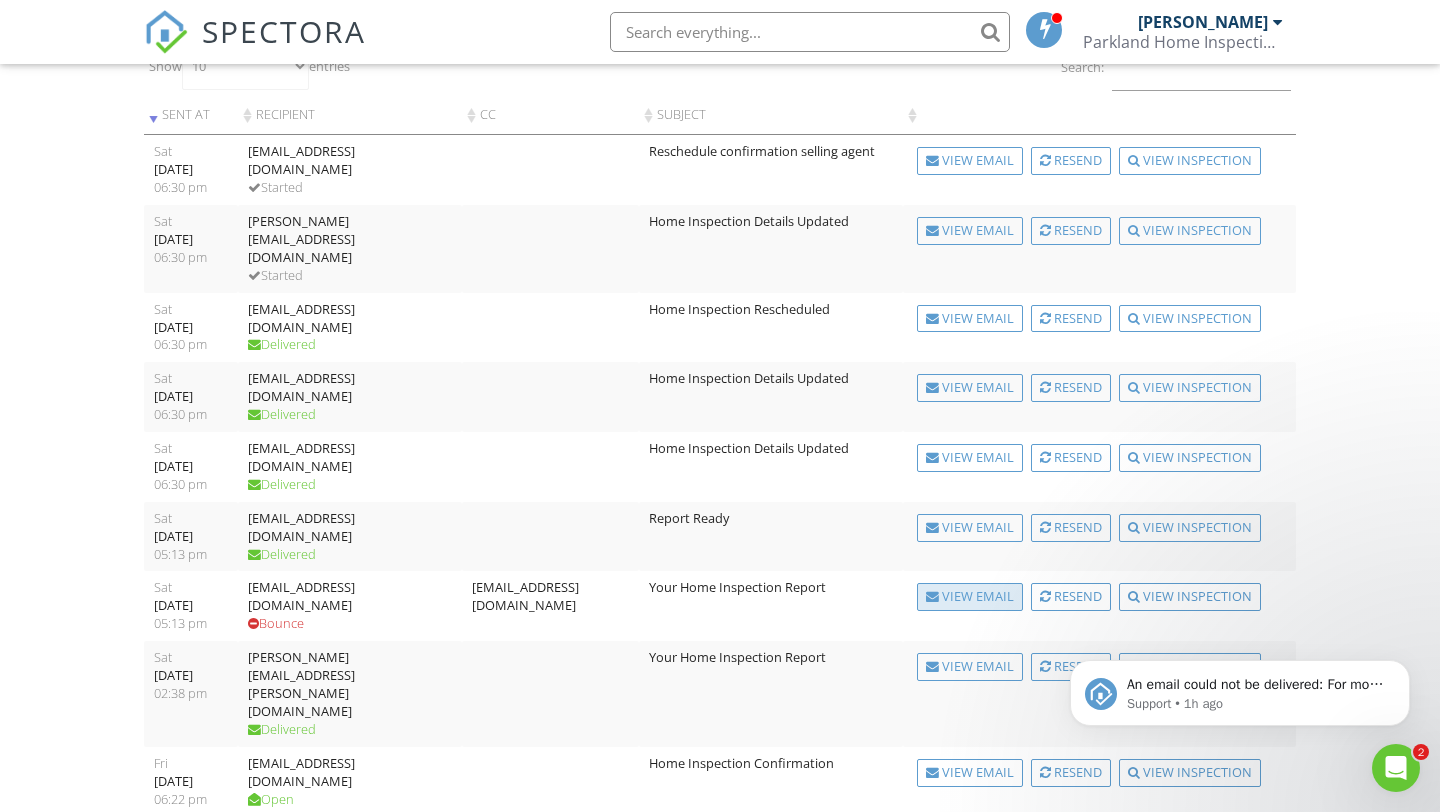 click at bounding box center (932, 597) 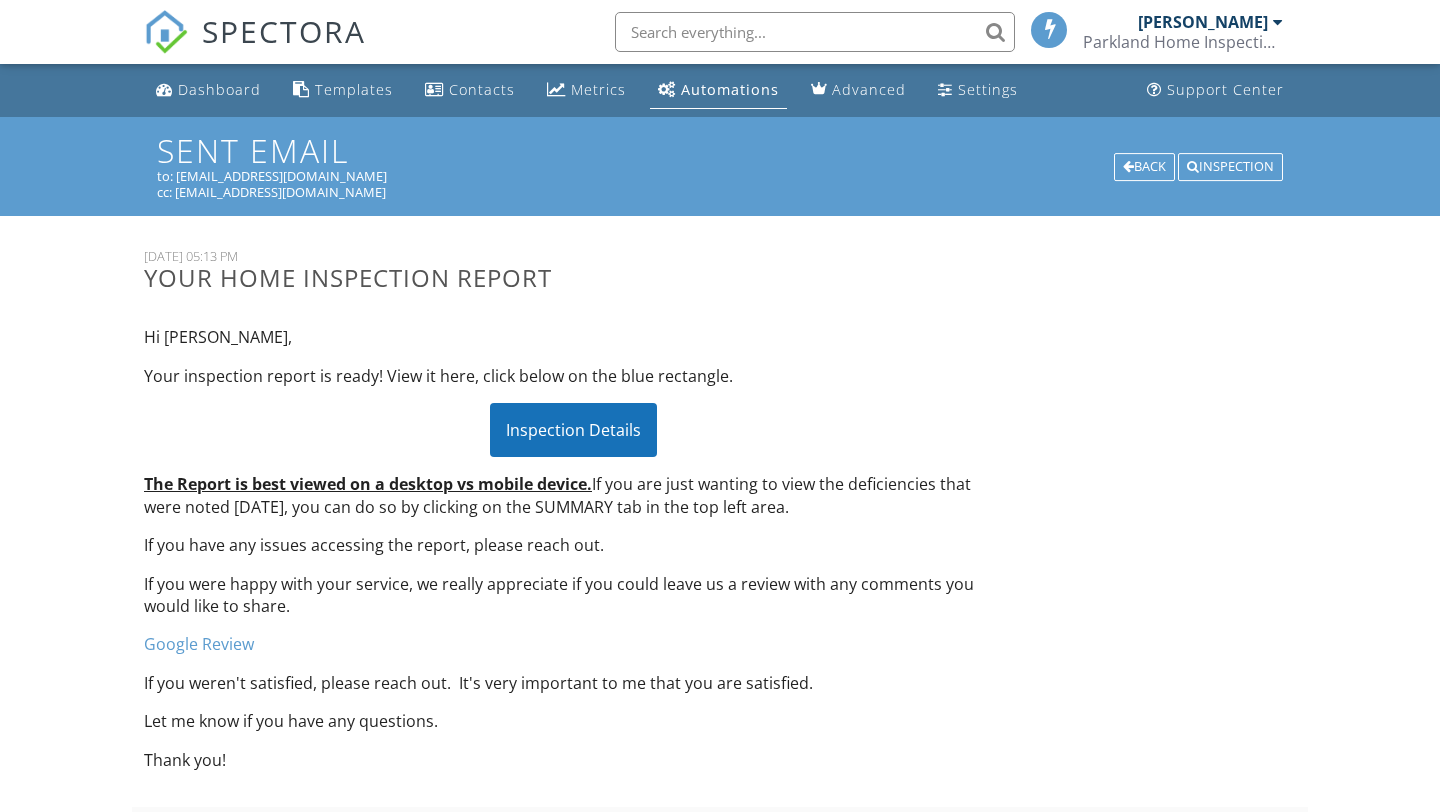 scroll, scrollTop: 0, scrollLeft: 0, axis: both 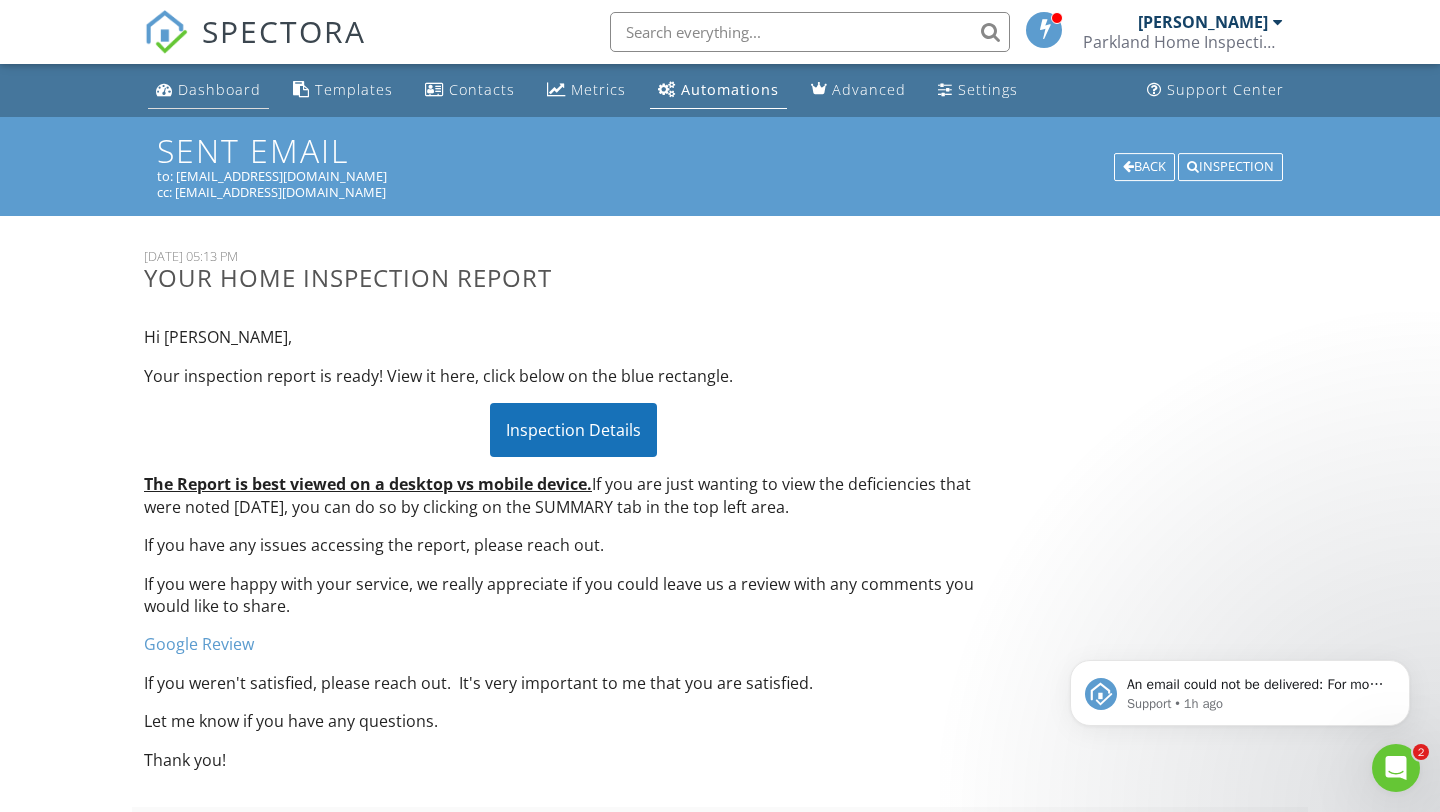 click on "Dashboard" at bounding box center (219, 89) 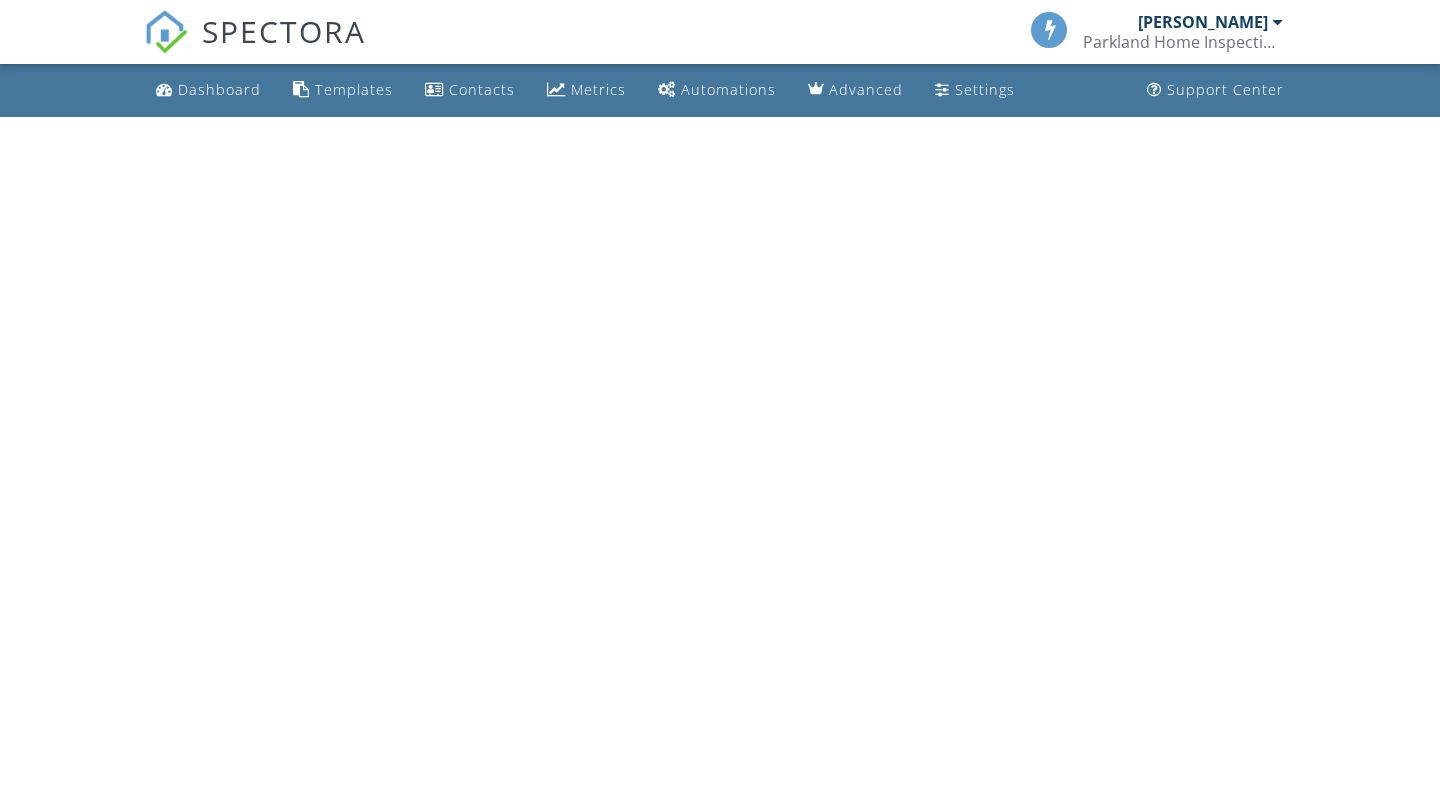scroll, scrollTop: 0, scrollLeft: 0, axis: both 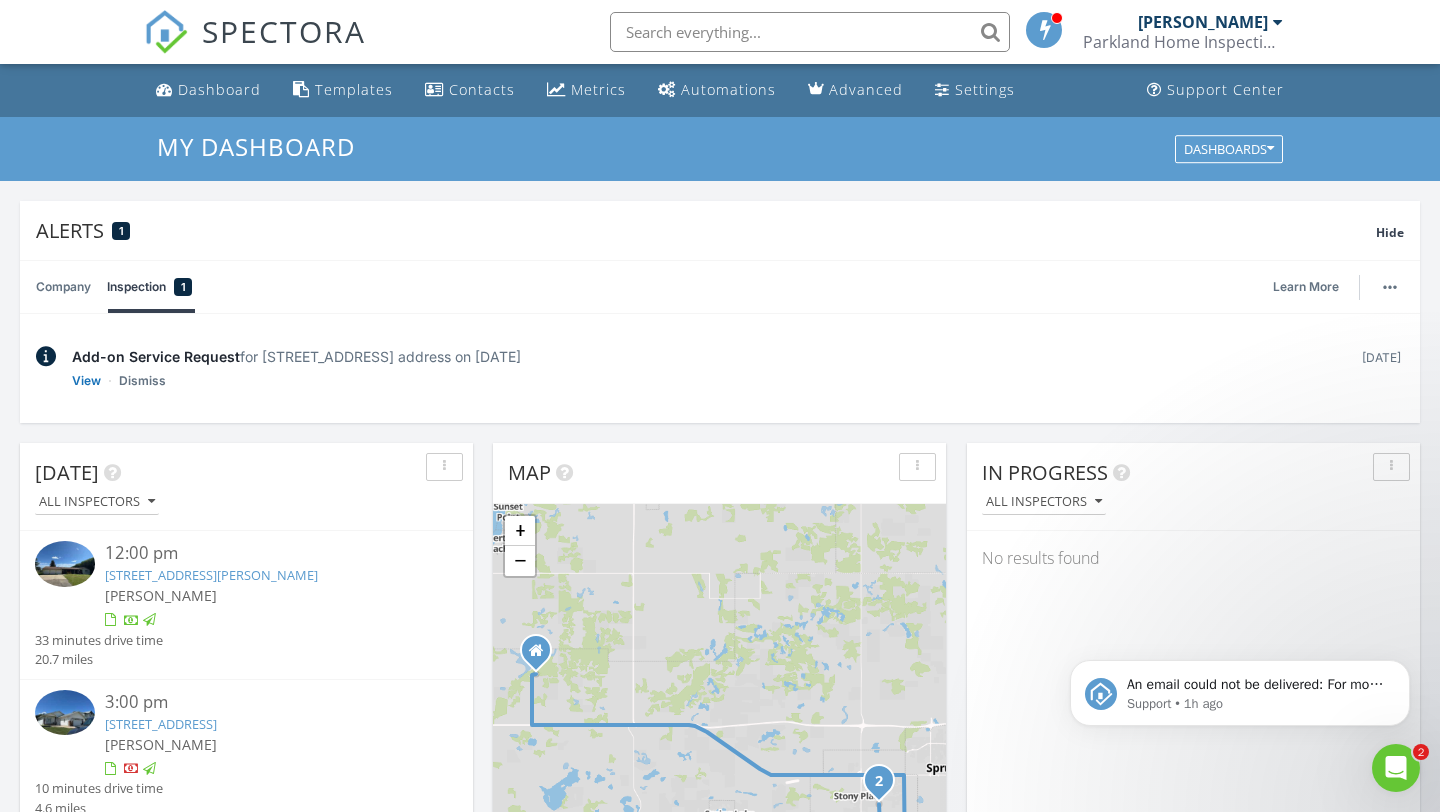 click 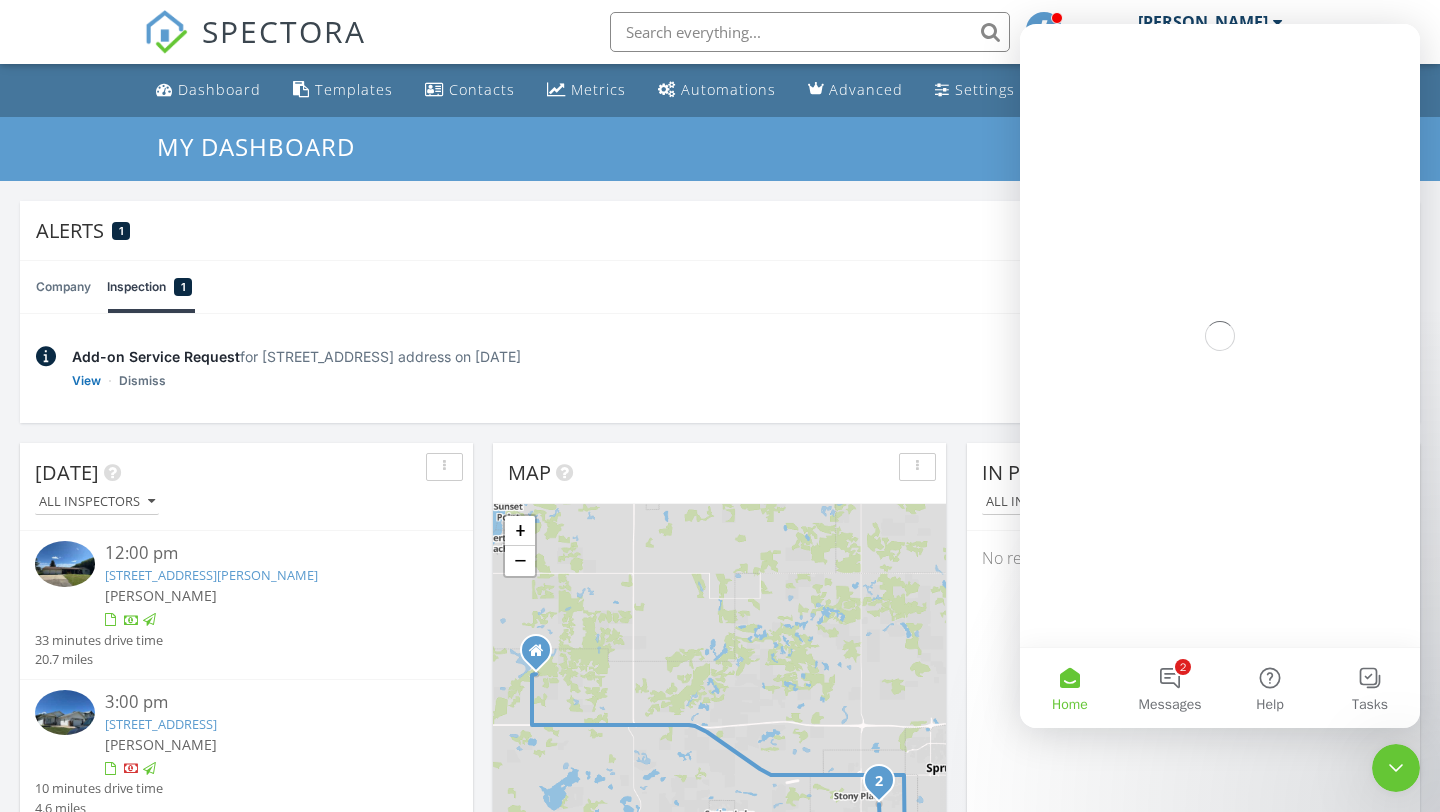 scroll, scrollTop: 0, scrollLeft: 0, axis: both 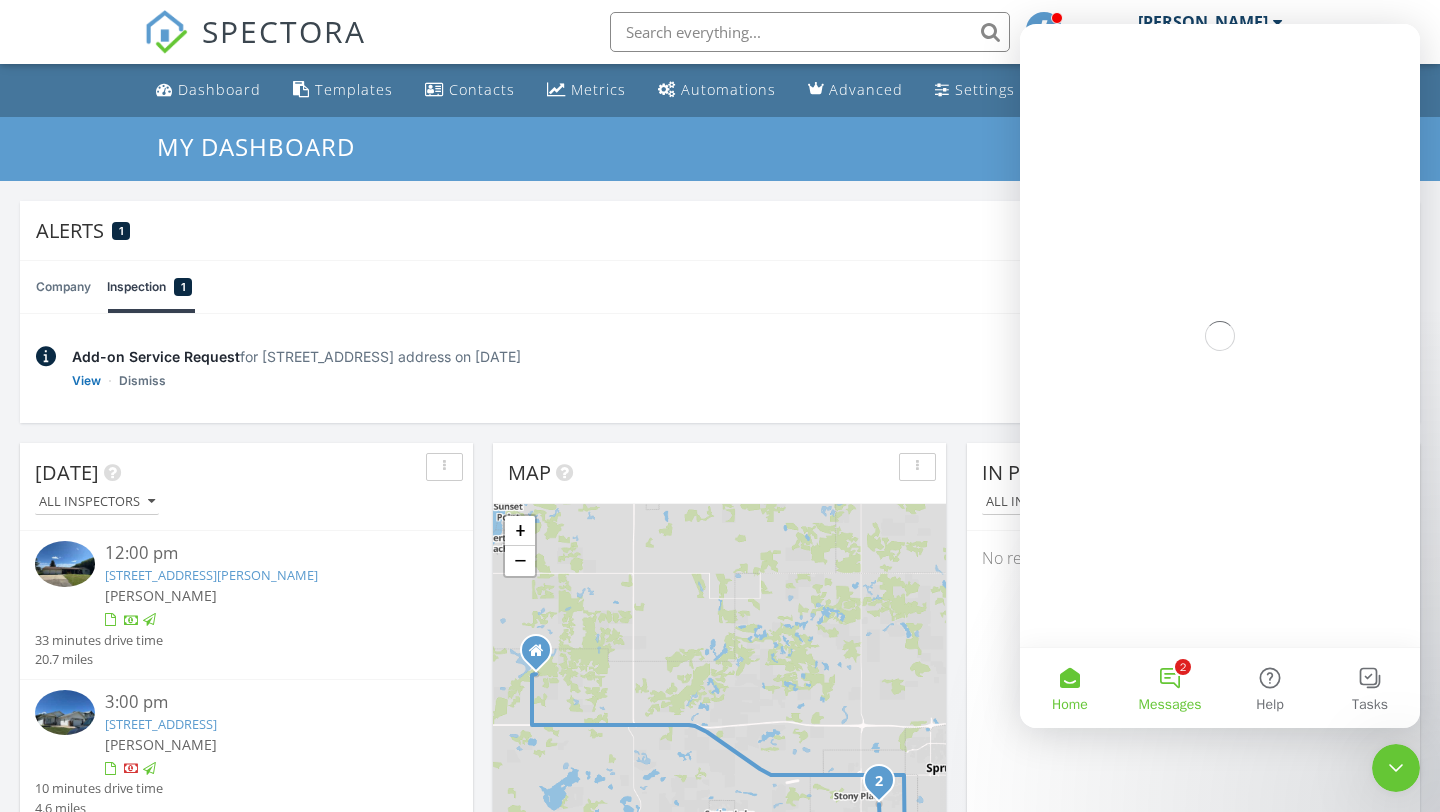 click on "2 Messages" at bounding box center (1170, 688) 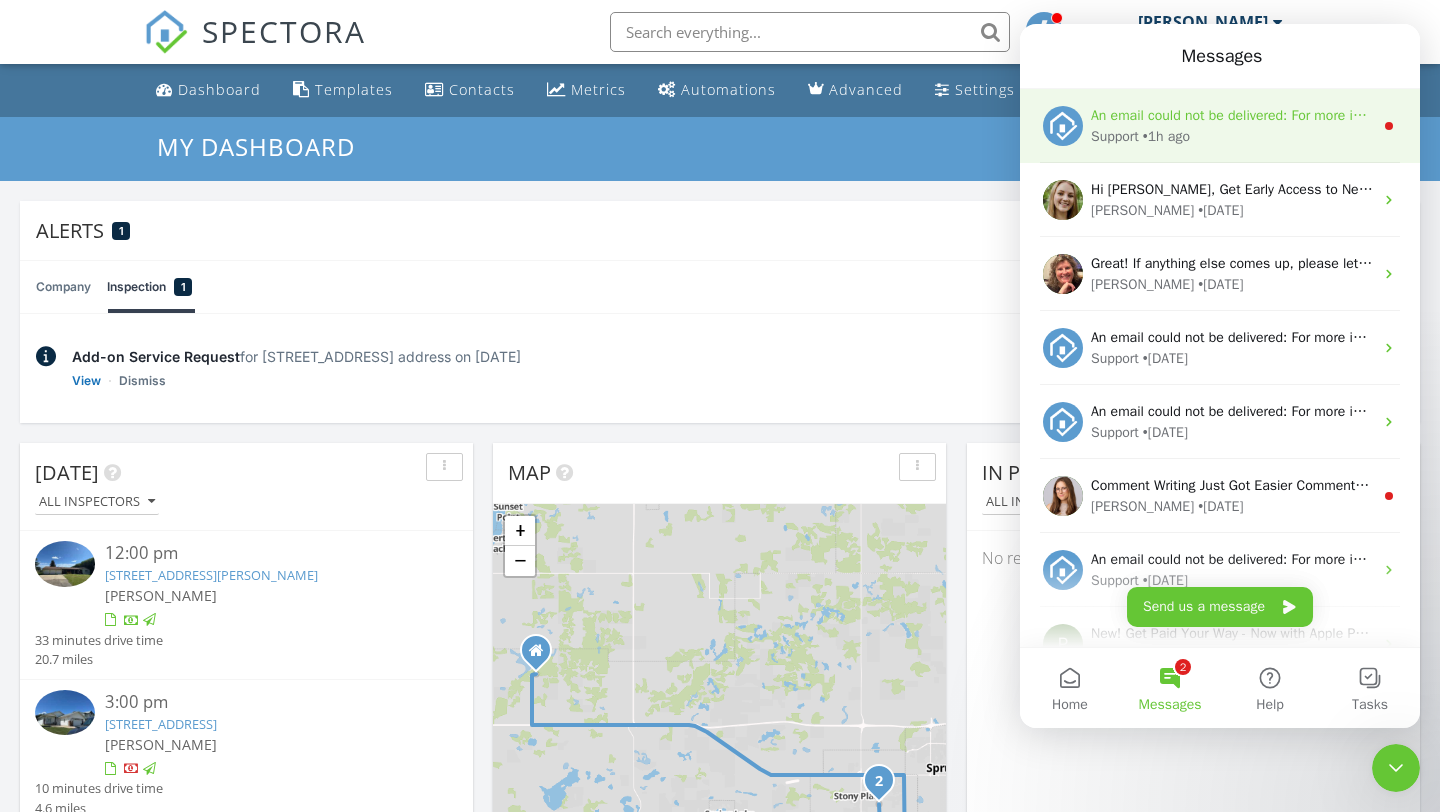 click on "An email could not be delivered:  For more information, view Why emails don't get delivered (Support Article)" at bounding box center [1419, 115] 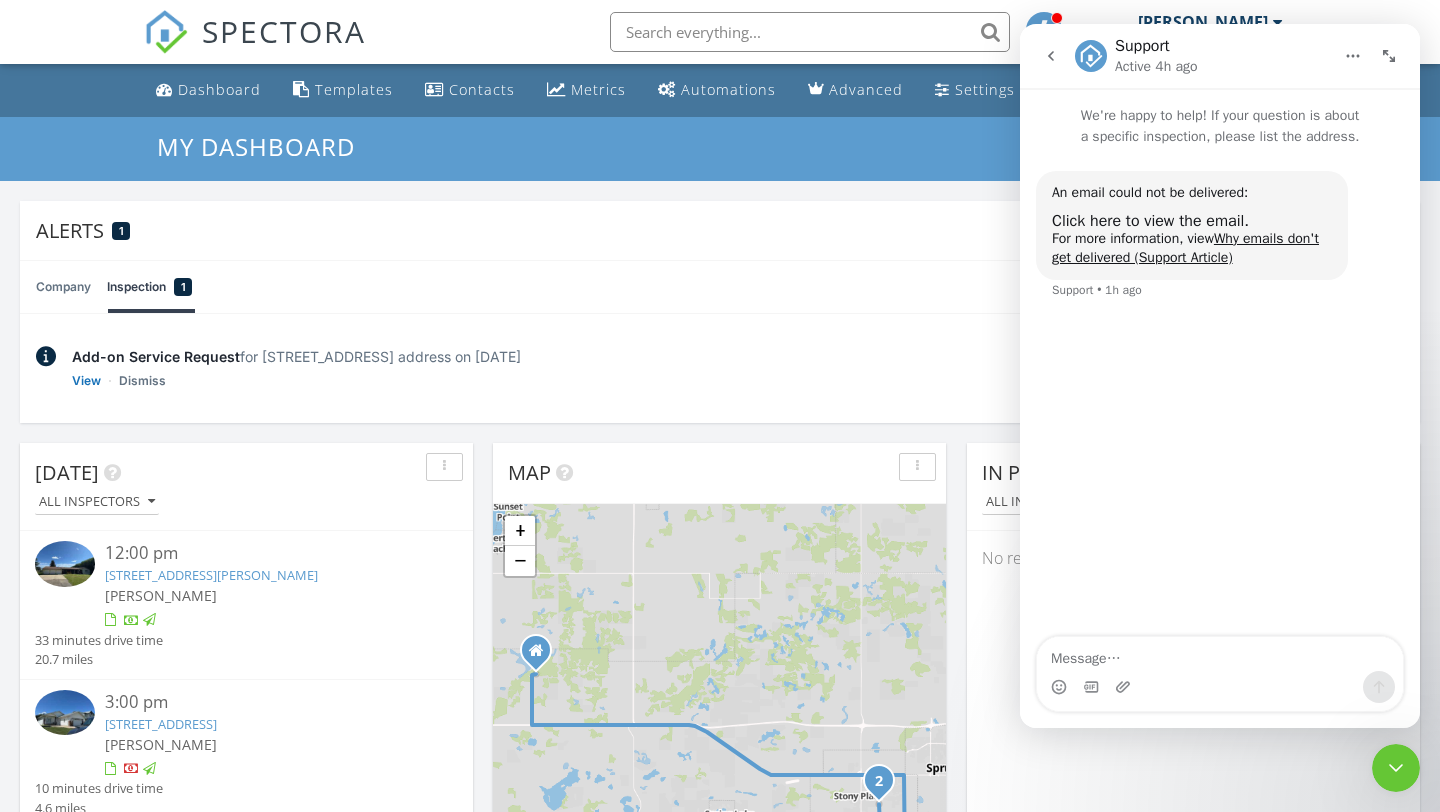click 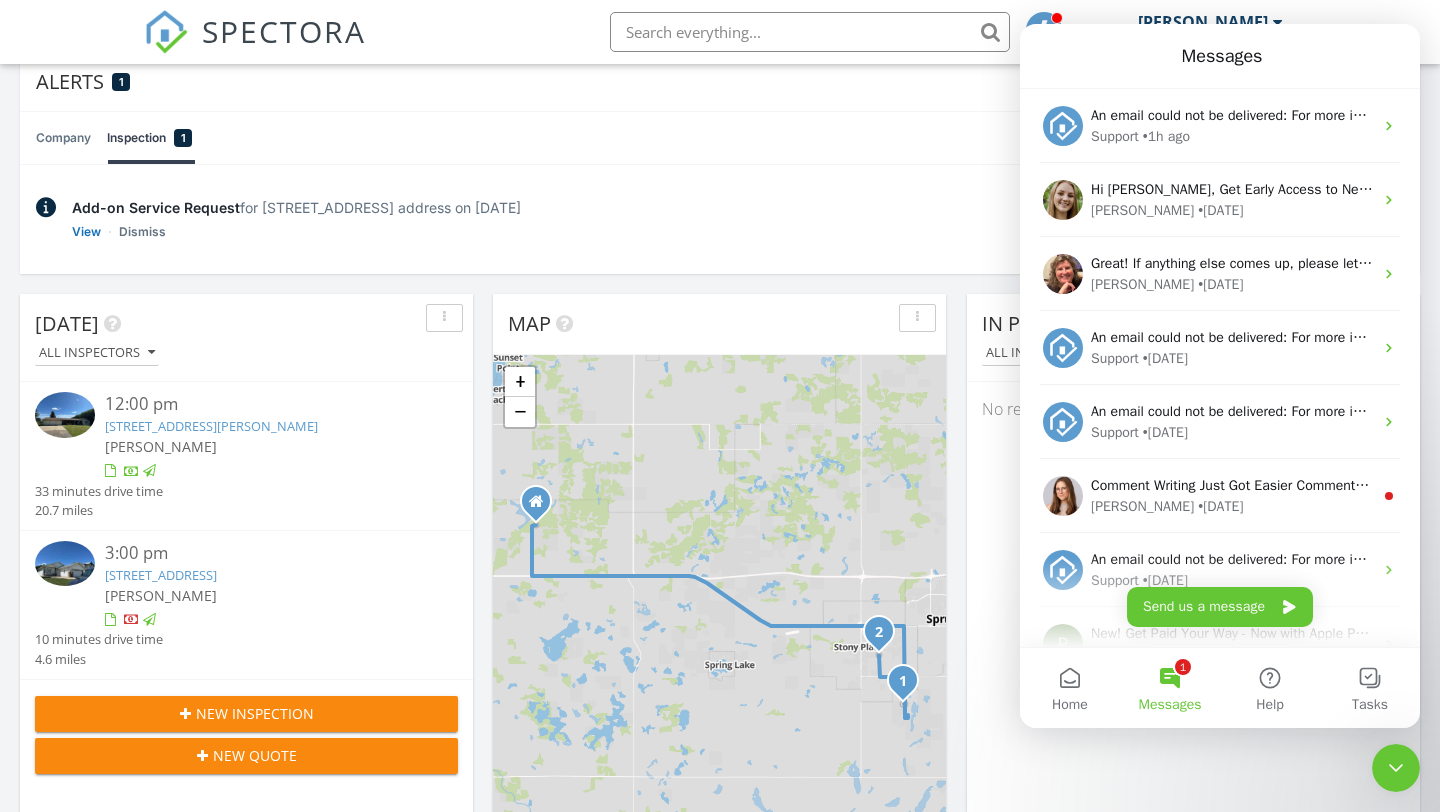 scroll, scrollTop: 210, scrollLeft: 0, axis: vertical 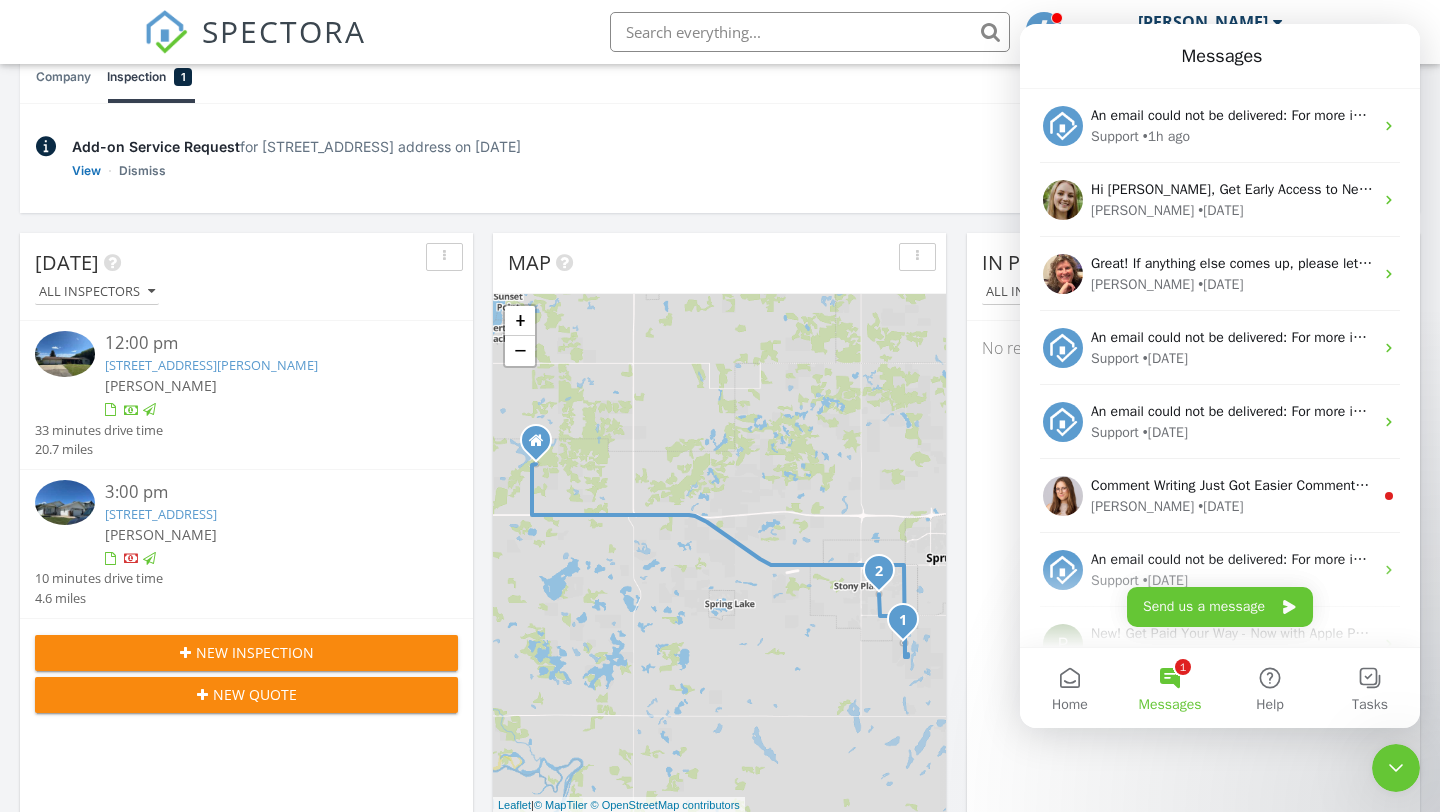 click on "1 Messages" at bounding box center (1170, 688) 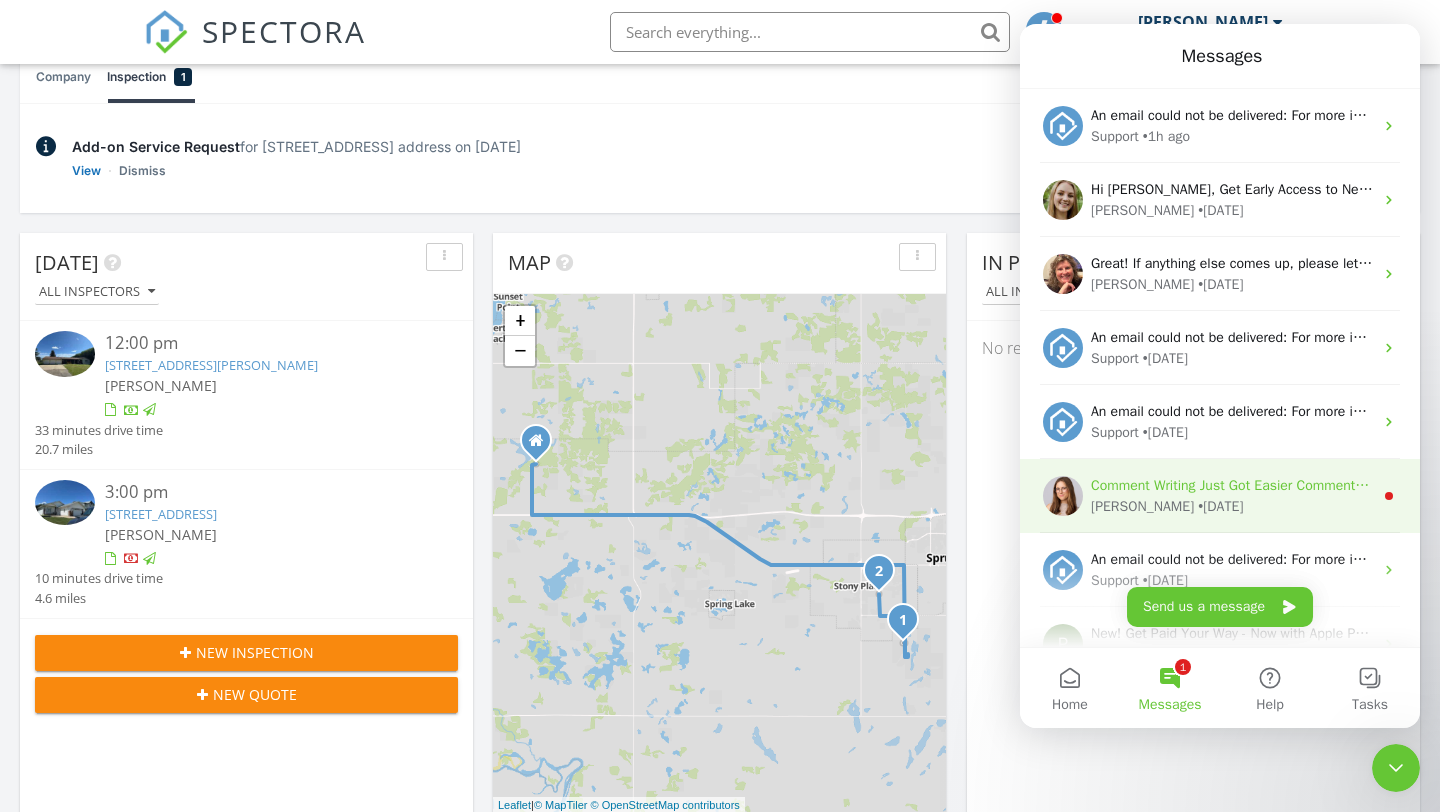 click on "[PERSON_NAME] •  [DATE]" at bounding box center [1232, 506] 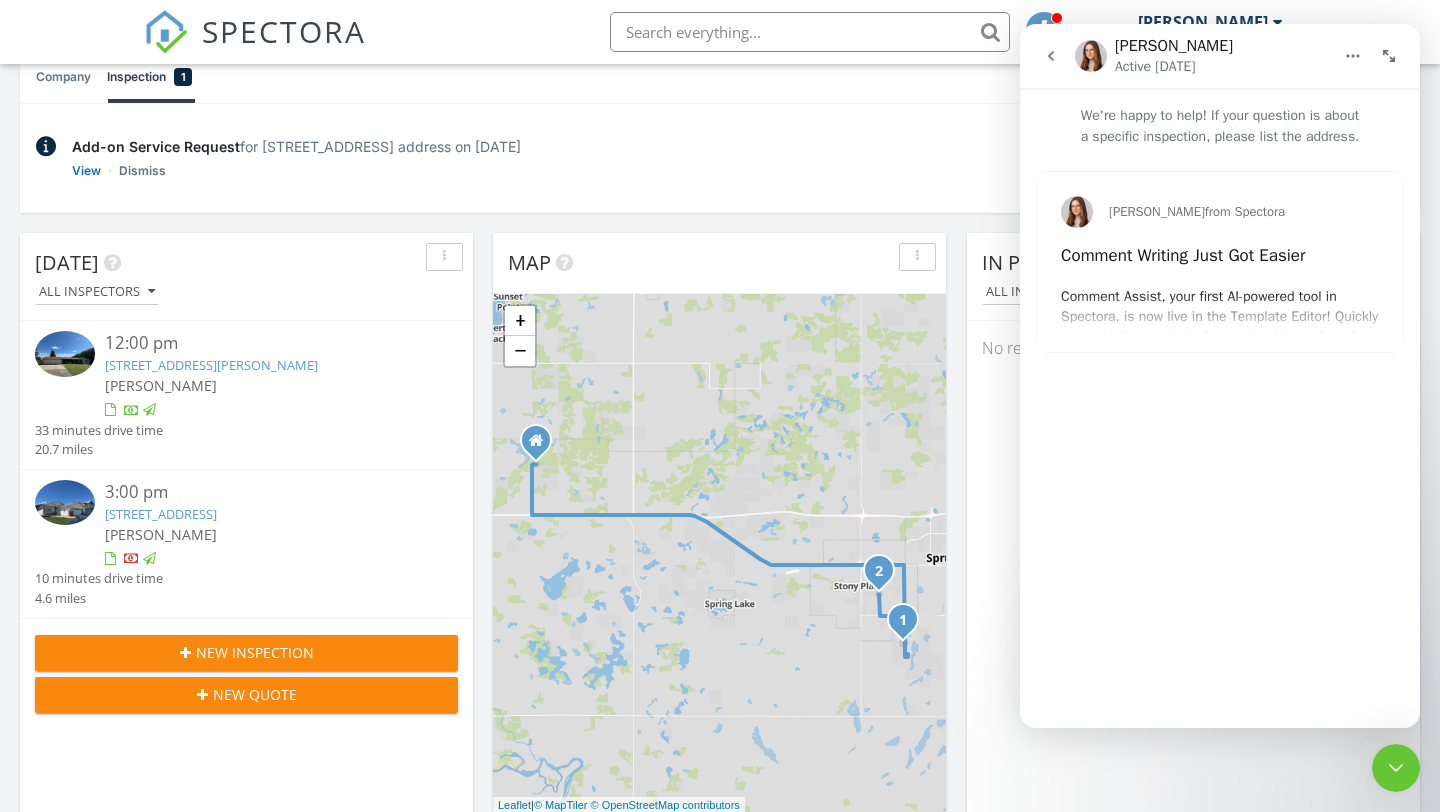 click 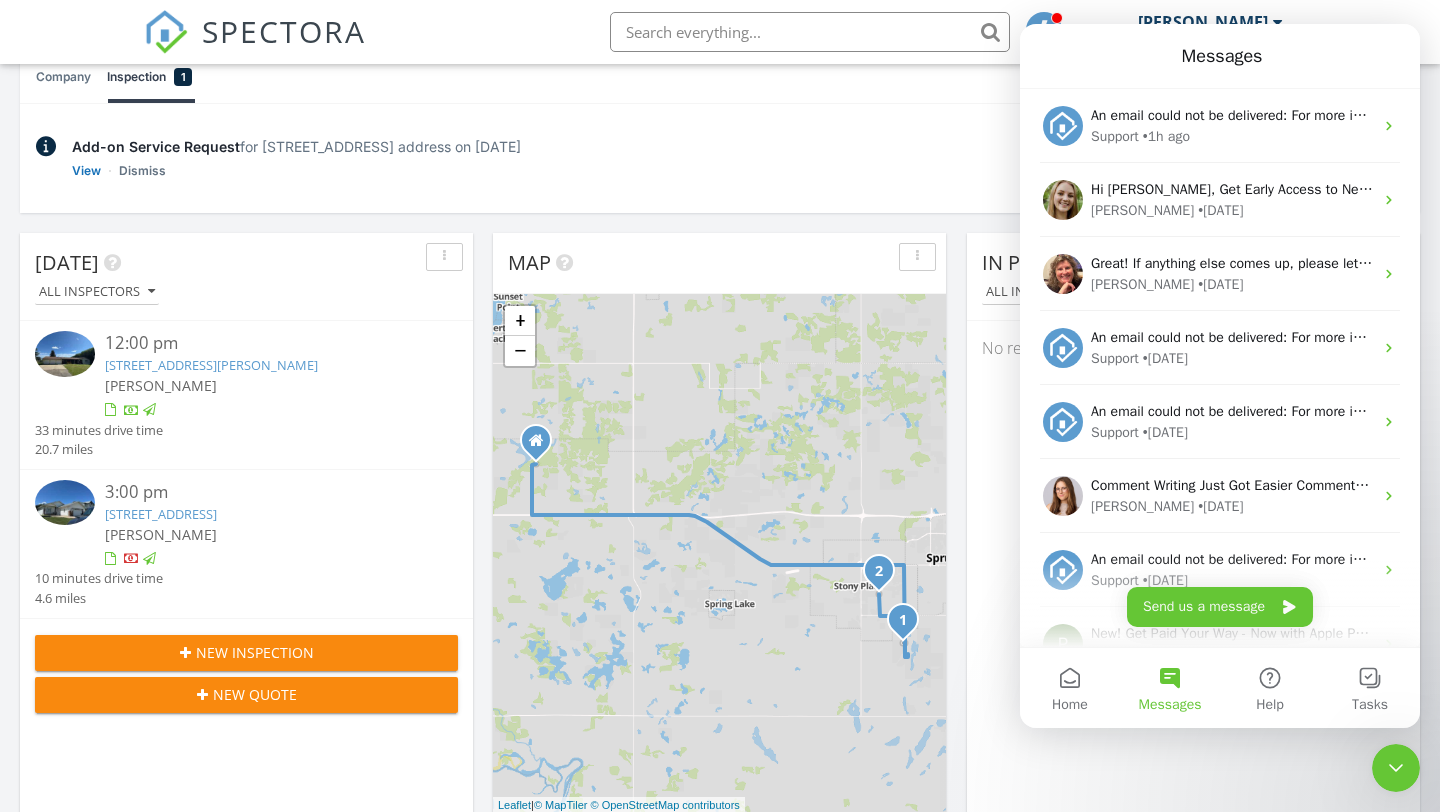 scroll, scrollTop: 0, scrollLeft: 0, axis: both 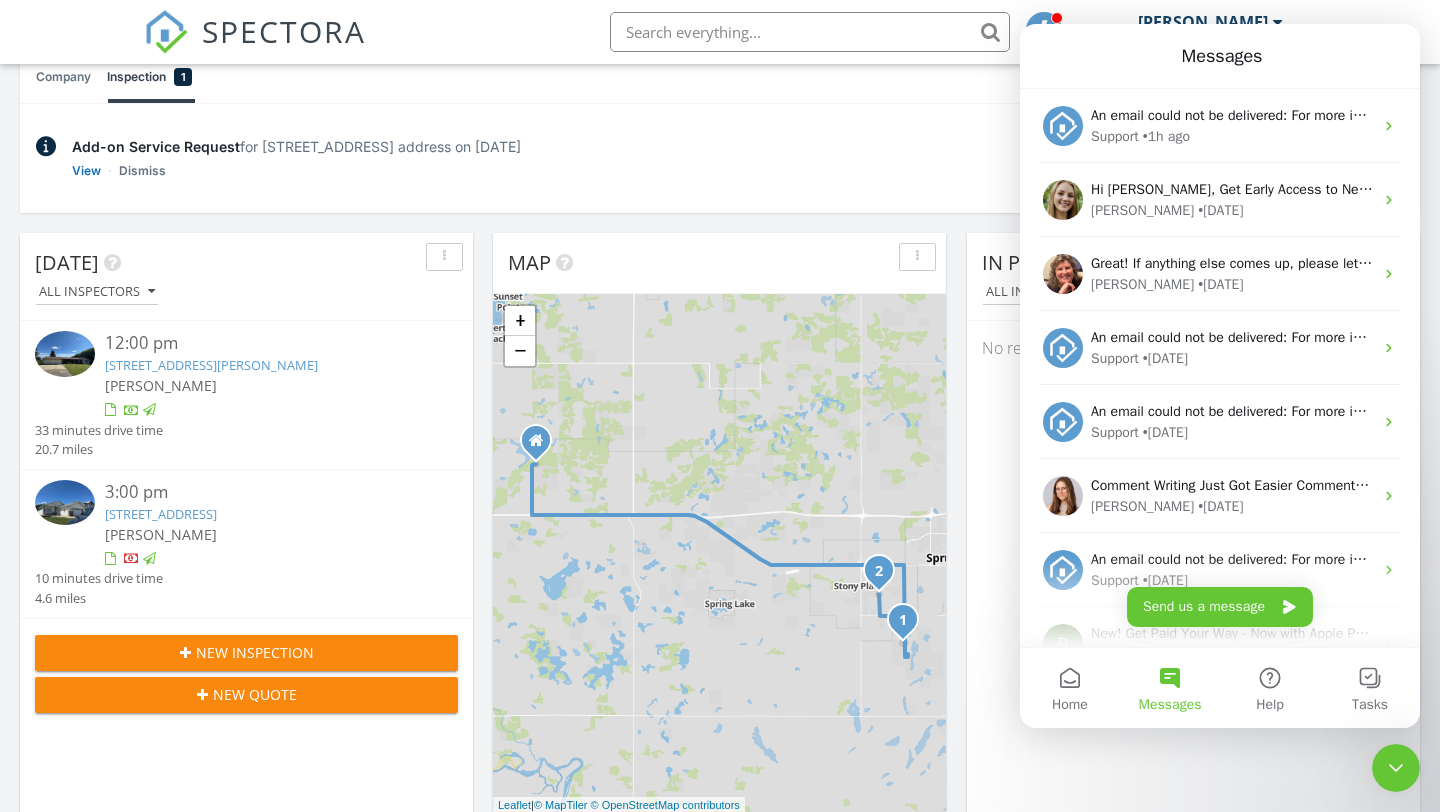 click on "[DATE]
All Inspectors
12:00 pm
[STREET_ADDRESS][PERSON_NAME]
[PERSON_NAME]
33 minutes drive time   20.7 miles       3:00 pm
[STREET_ADDRESS]
[PERSON_NAME]
10 minutes drive time   4.6 miles       New Inspection     New Quote         Map               1 2 + − [GEOGRAPHIC_DATA], [GEOGRAPHIC_DATA] 40.7 km, 42 min Head west 500 m Continue onto [GEOGRAPHIC_DATA] 3 km Turn left onto [GEOGRAPHIC_DATA] (16) 10 km Take the ramp towards [GEOGRAPHIC_DATA]: [GEOGRAPHIC_DATA] 800 m Continue onto [GEOGRAPHIC_DATA] (16A) 15 km Turn right onto [GEOGRAPHIC_DATA] 4 km Continue onto [GEOGRAPHIC_DATA] 900 m You have arrived at your 1st destination, on the right 0 m Head south on [GEOGRAPHIC_DATA] 900 m Turn left onto [GEOGRAPHIC_DATA] 400 m Turn right onto [GEOGRAPHIC_DATA] 275 70 m 400 m 2 km" at bounding box center (720, 1123) 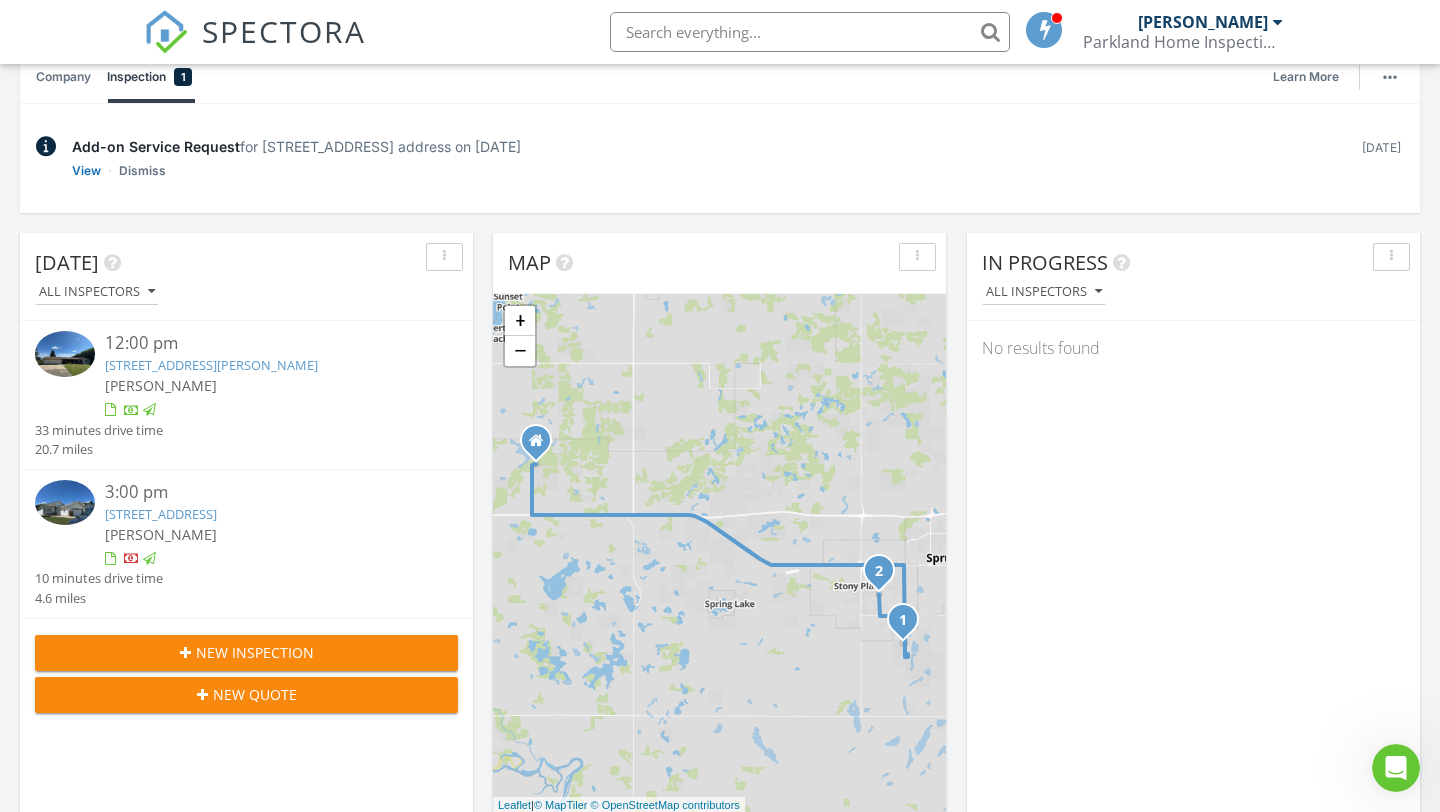 scroll, scrollTop: 0, scrollLeft: 0, axis: both 